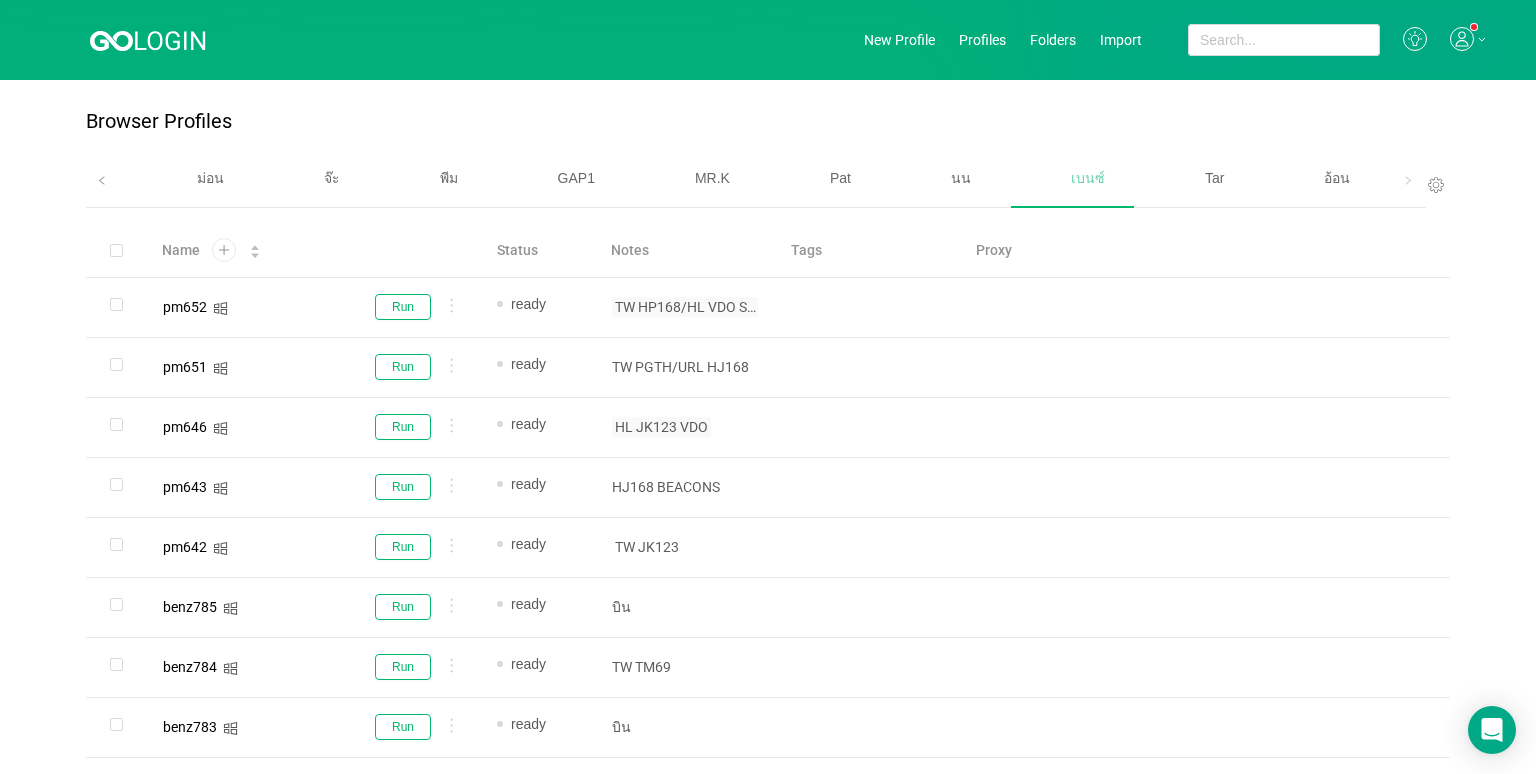 scroll, scrollTop: 0, scrollLeft: 0, axis: both 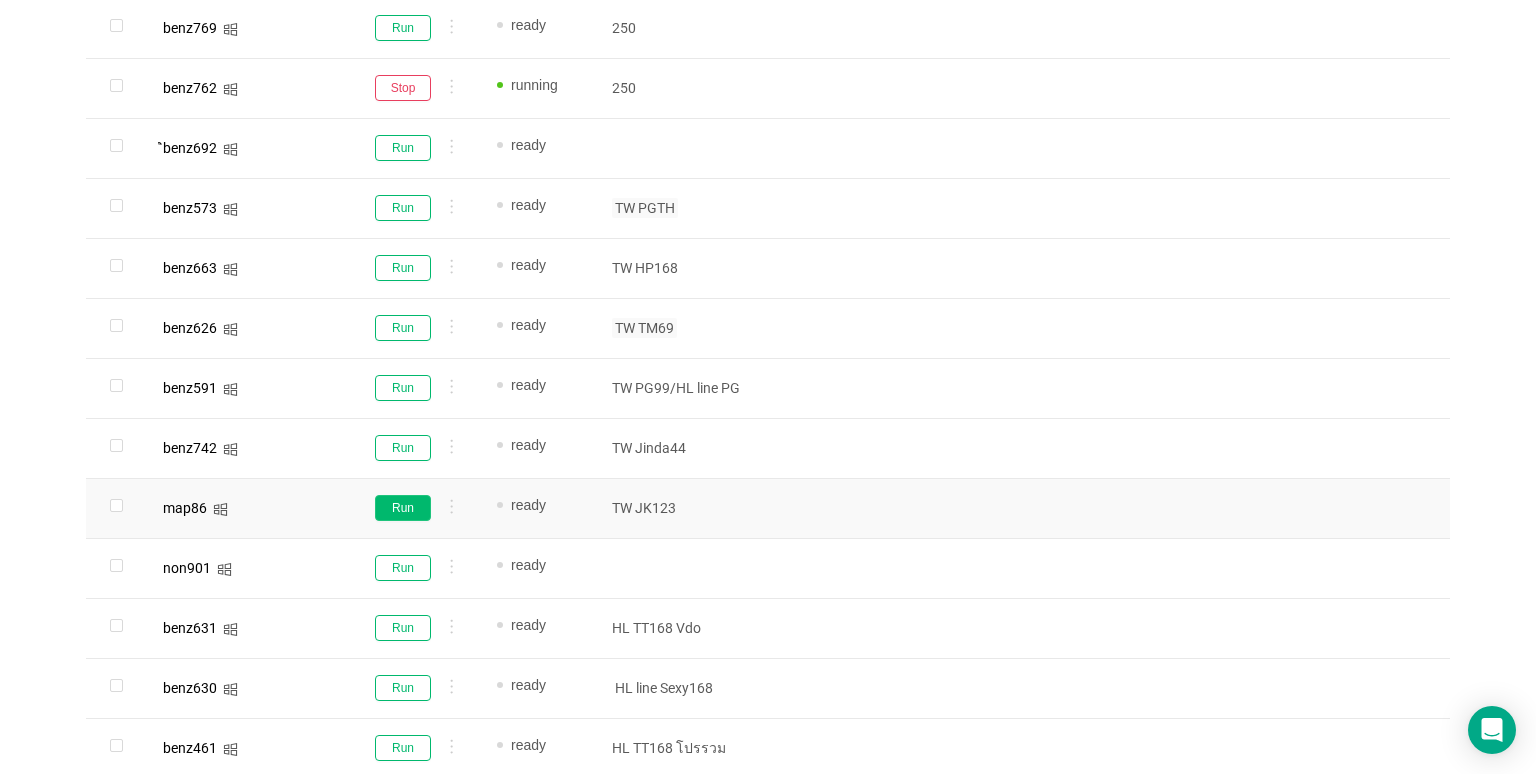 click on "Run" at bounding box center (403, 508) 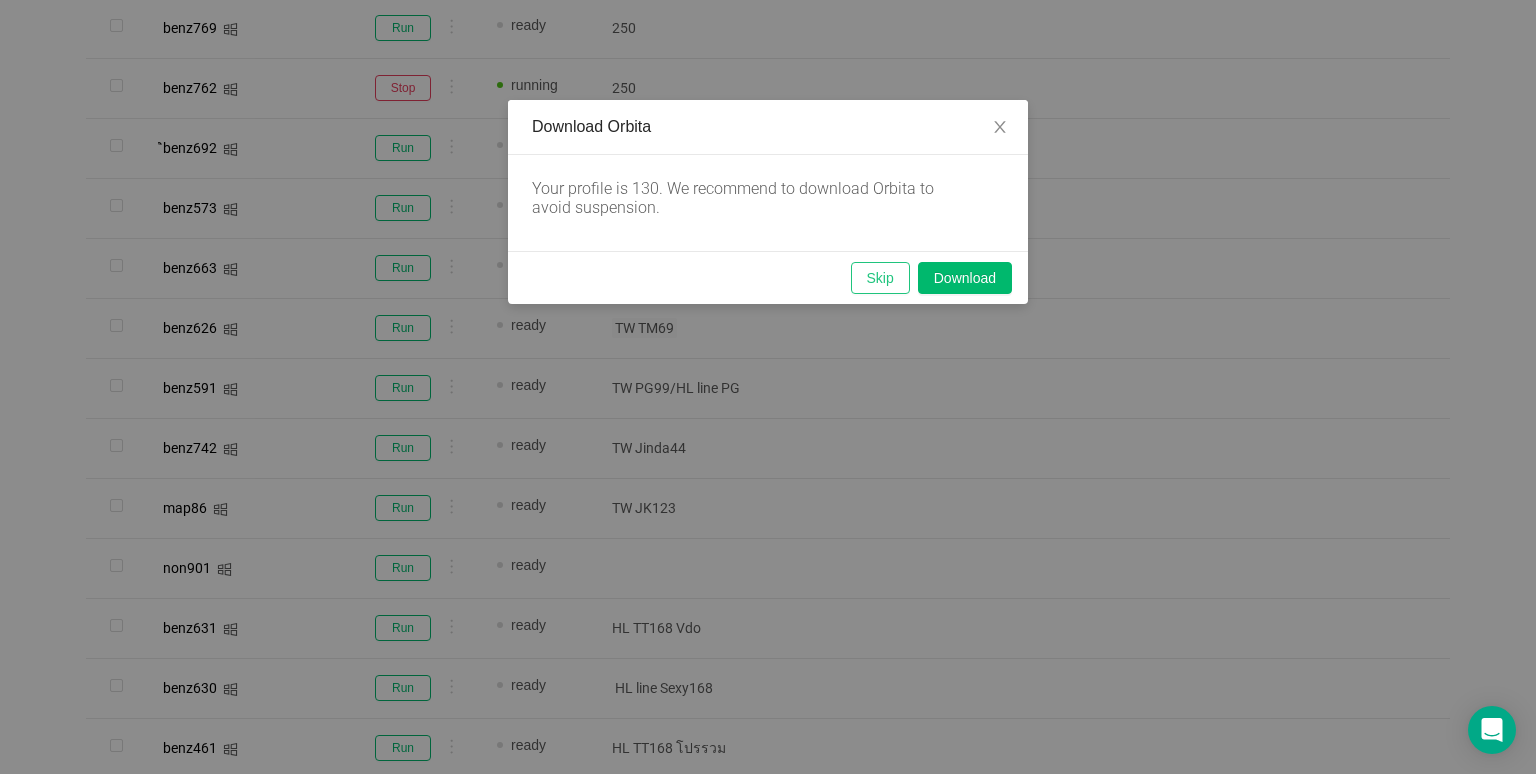 click on "Skip" at bounding box center [880, 278] 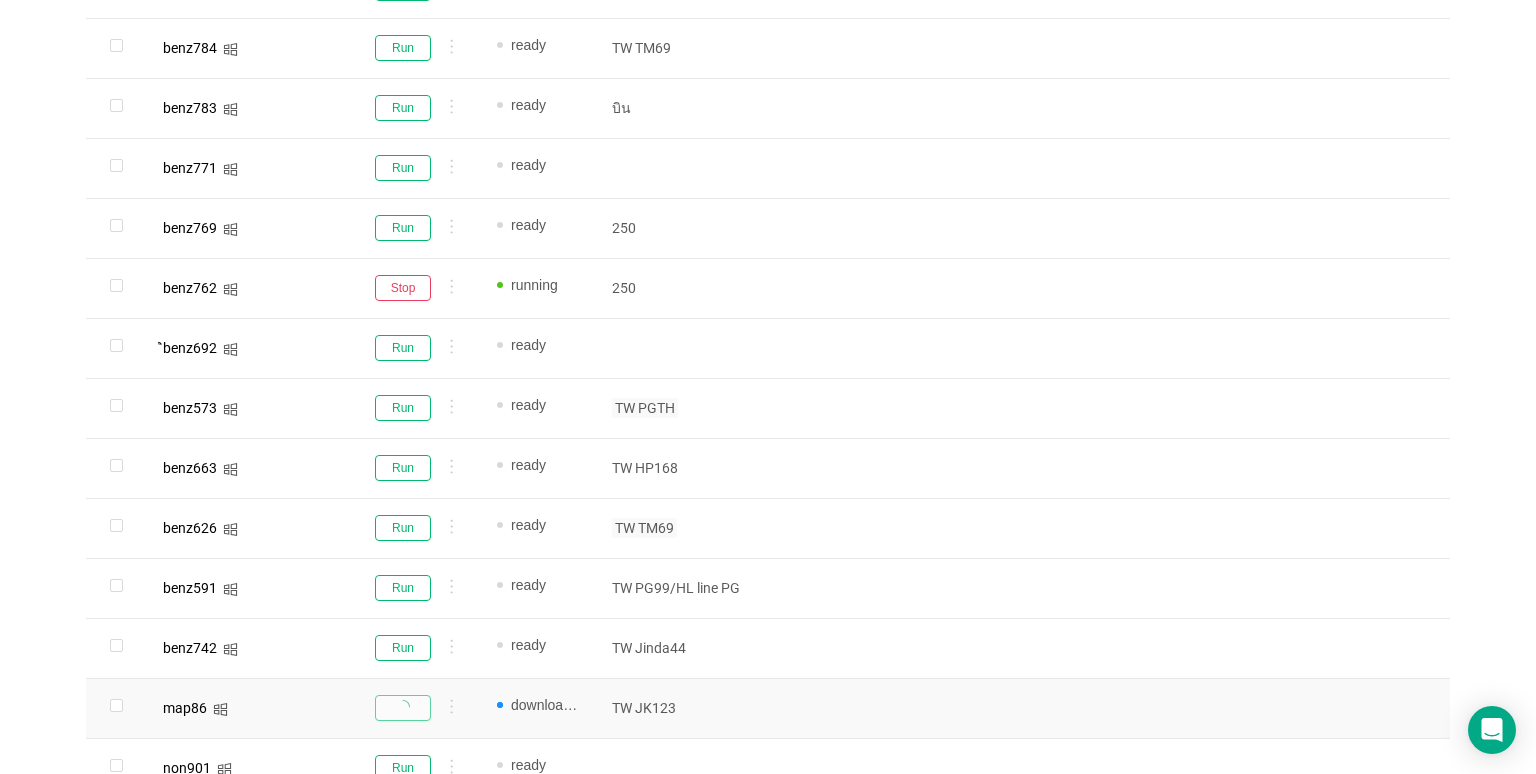 scroll, scrollTop: 219, scrollLeft: 0, axis: vertical 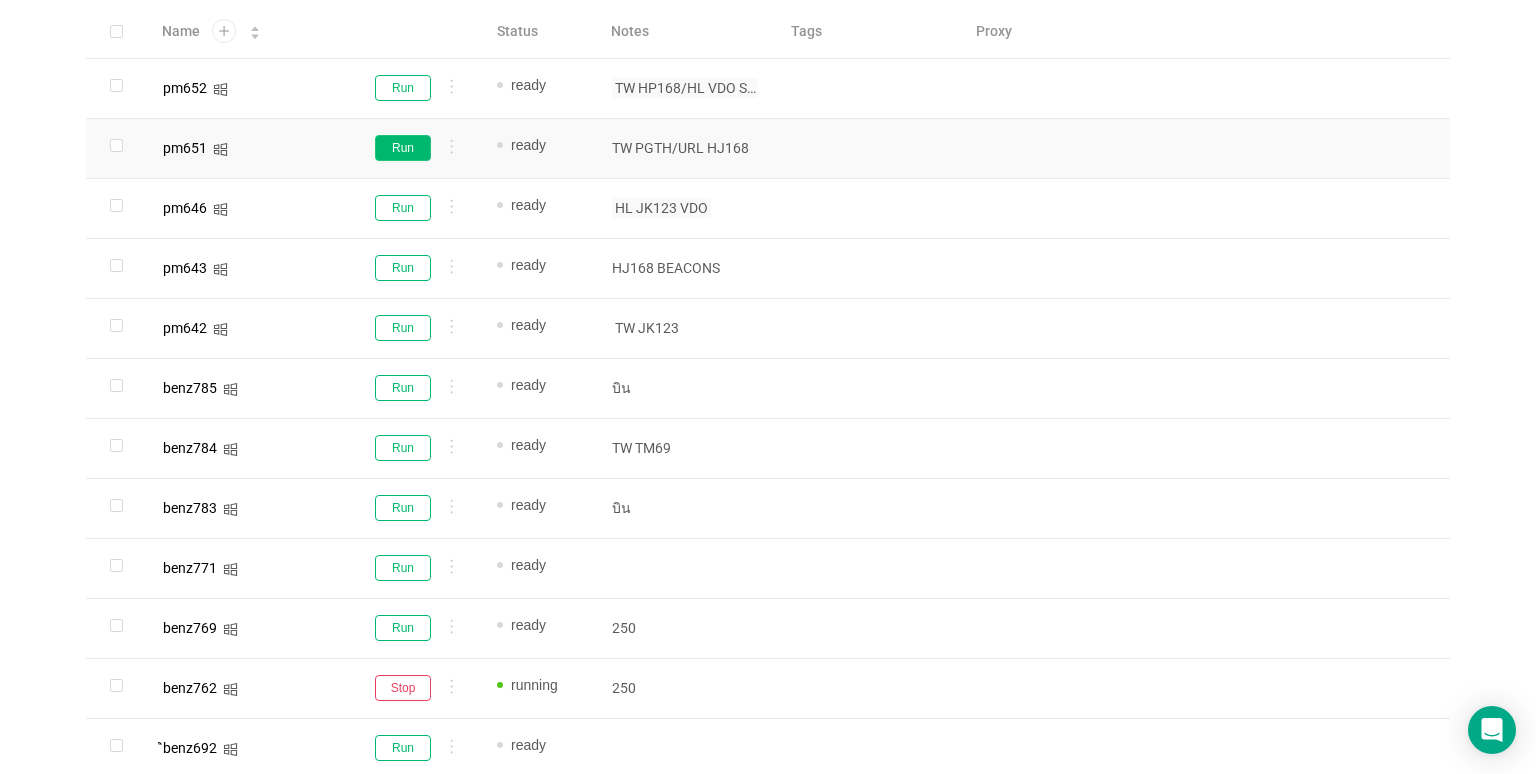 click on "Run" at bounding box center [403, 148] 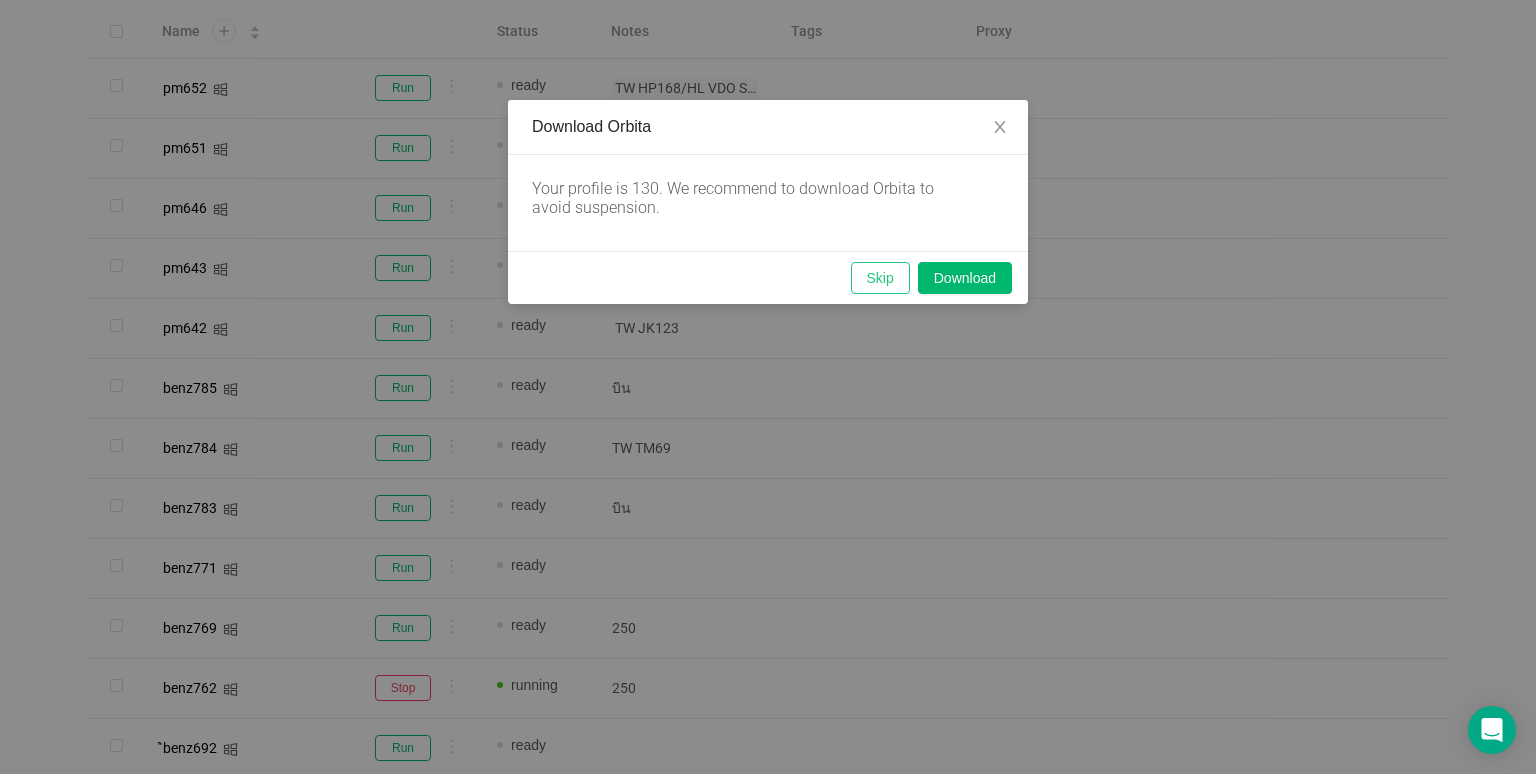 click on "Skip" at bounding box center [880, 278] 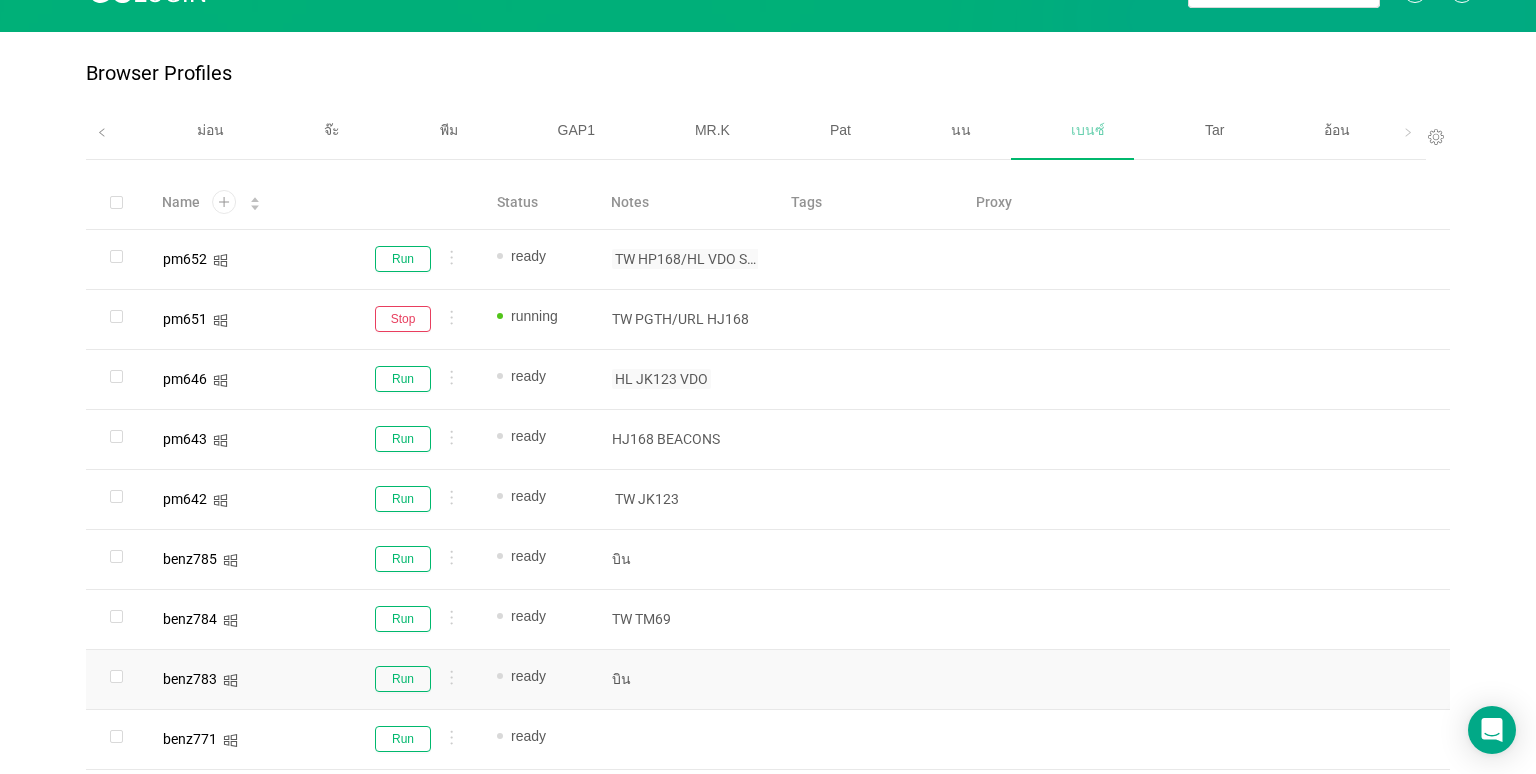 scroll, scrollTop: 19, scrollLeft: 0, axis: vertical 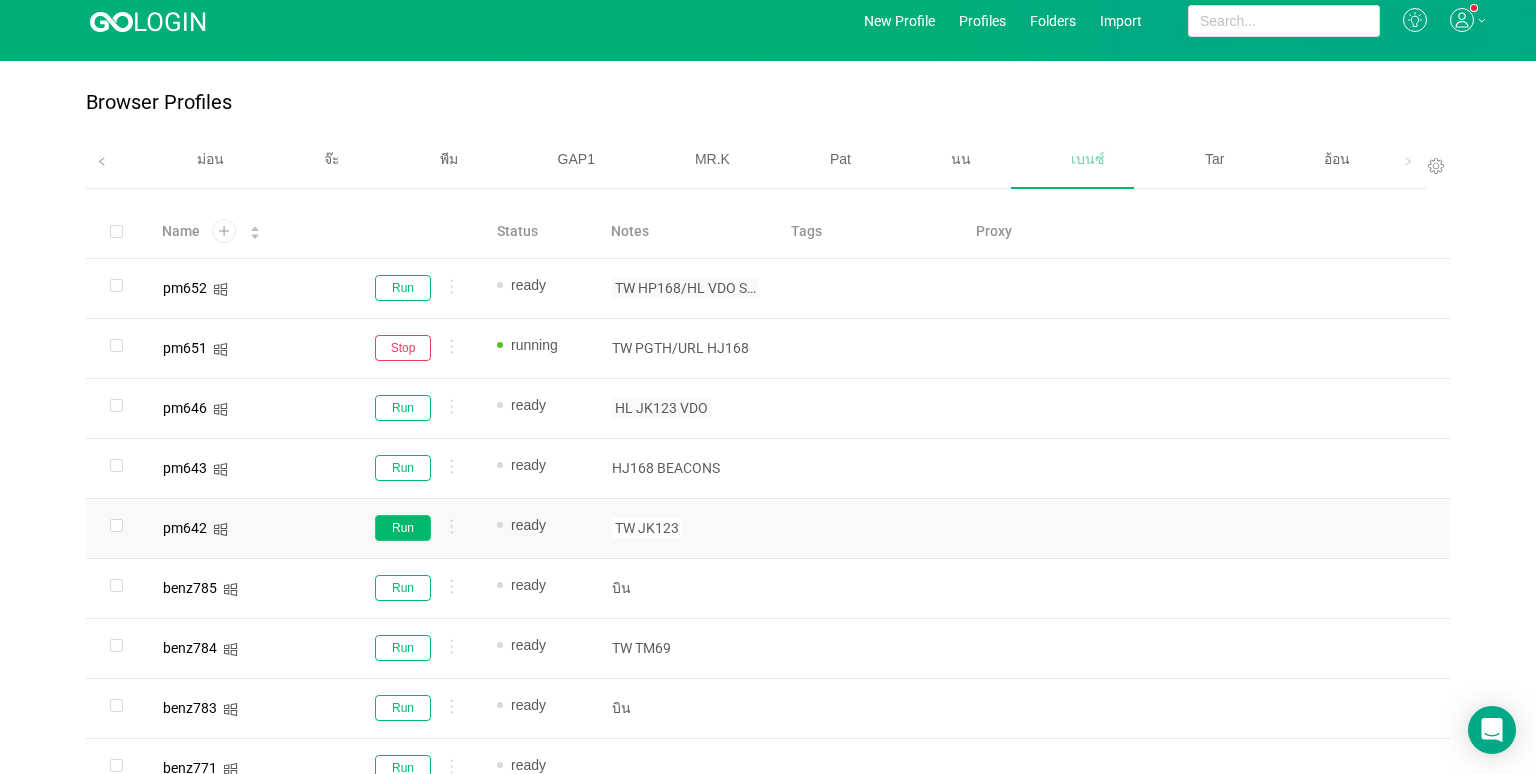 click on "Run" at bounding box center (403, 528) 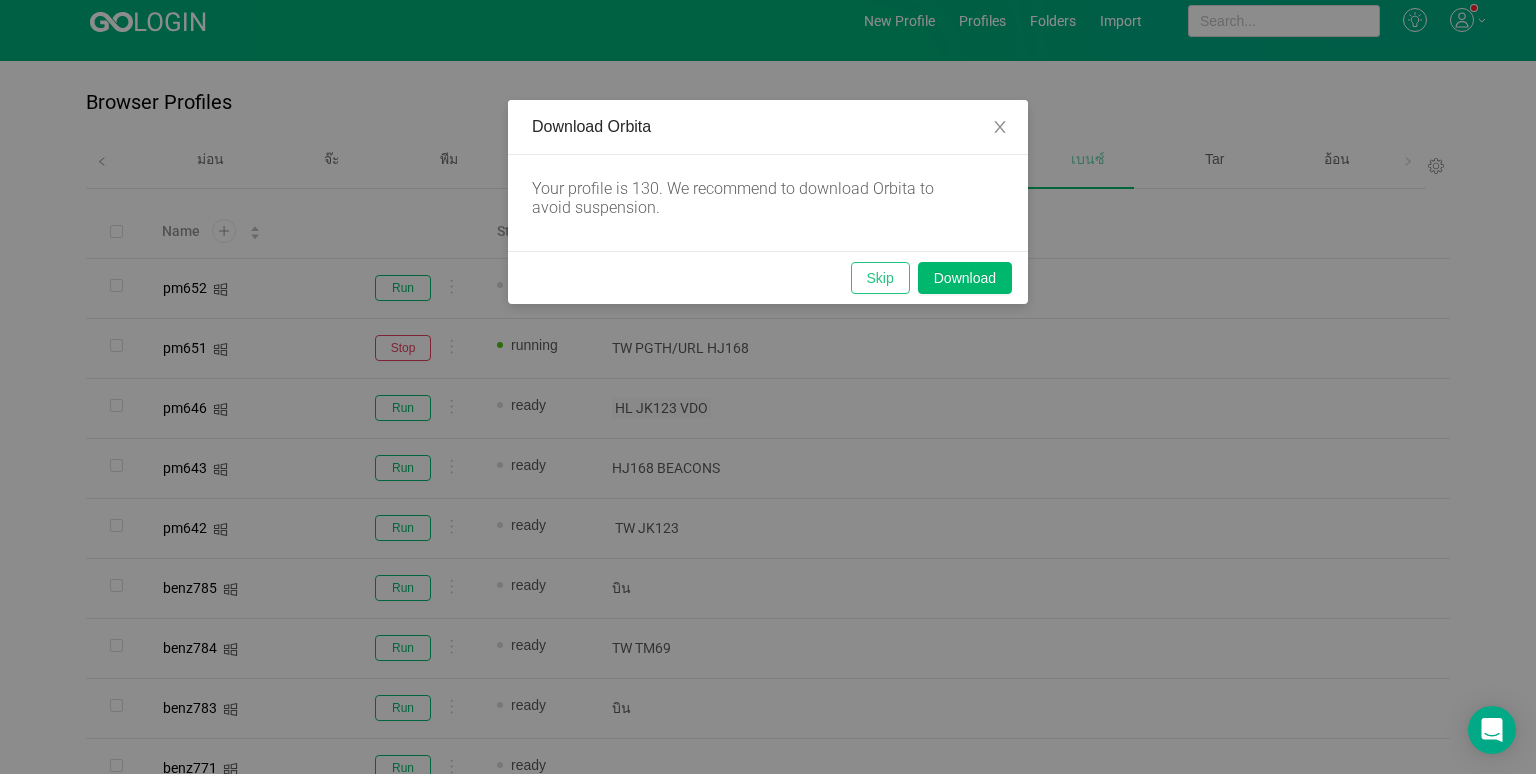 click on "Skip" at bounding box center [880, 278] 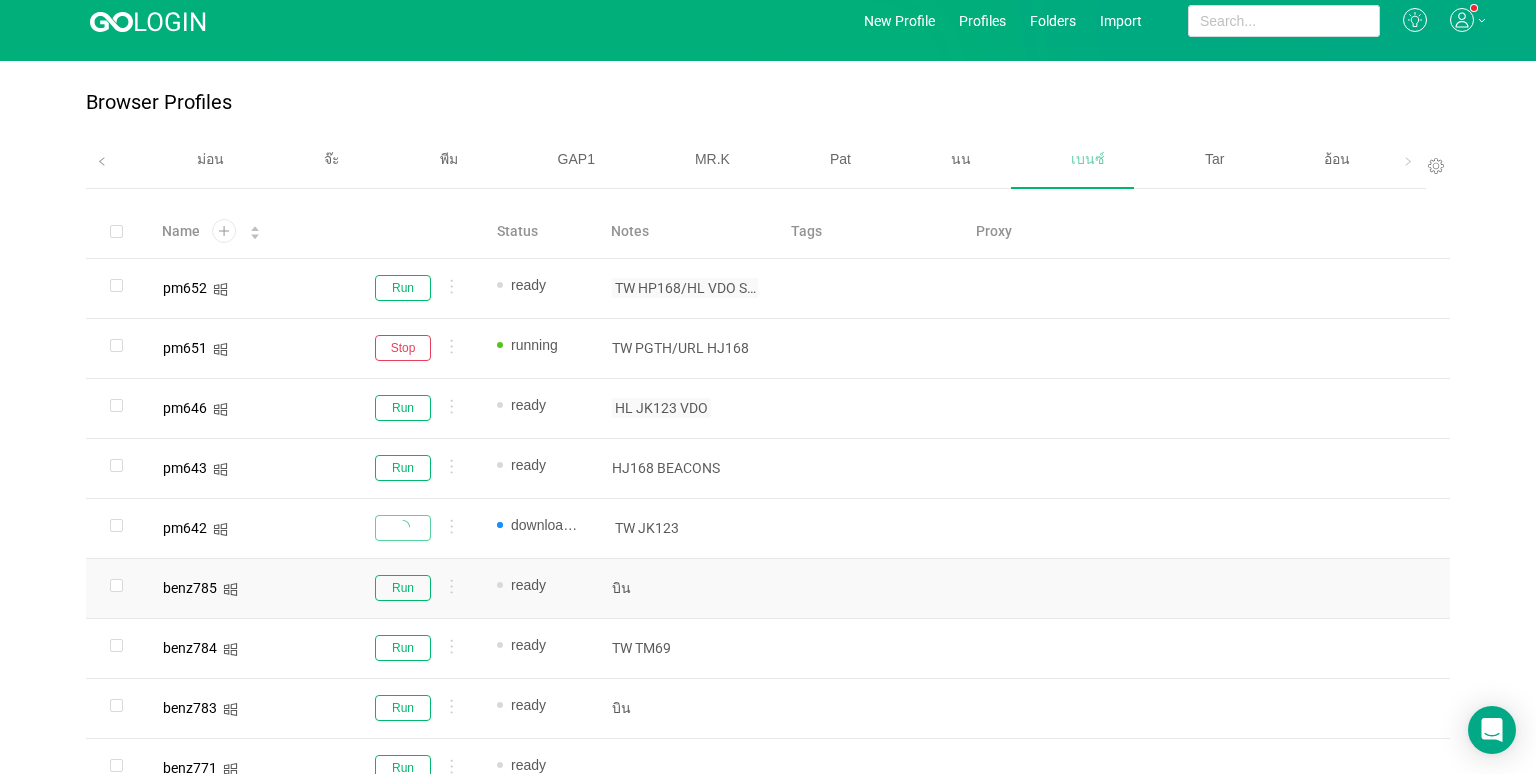 scroll, scrollTop: 419, scrollLeft: 0, axis: vertical 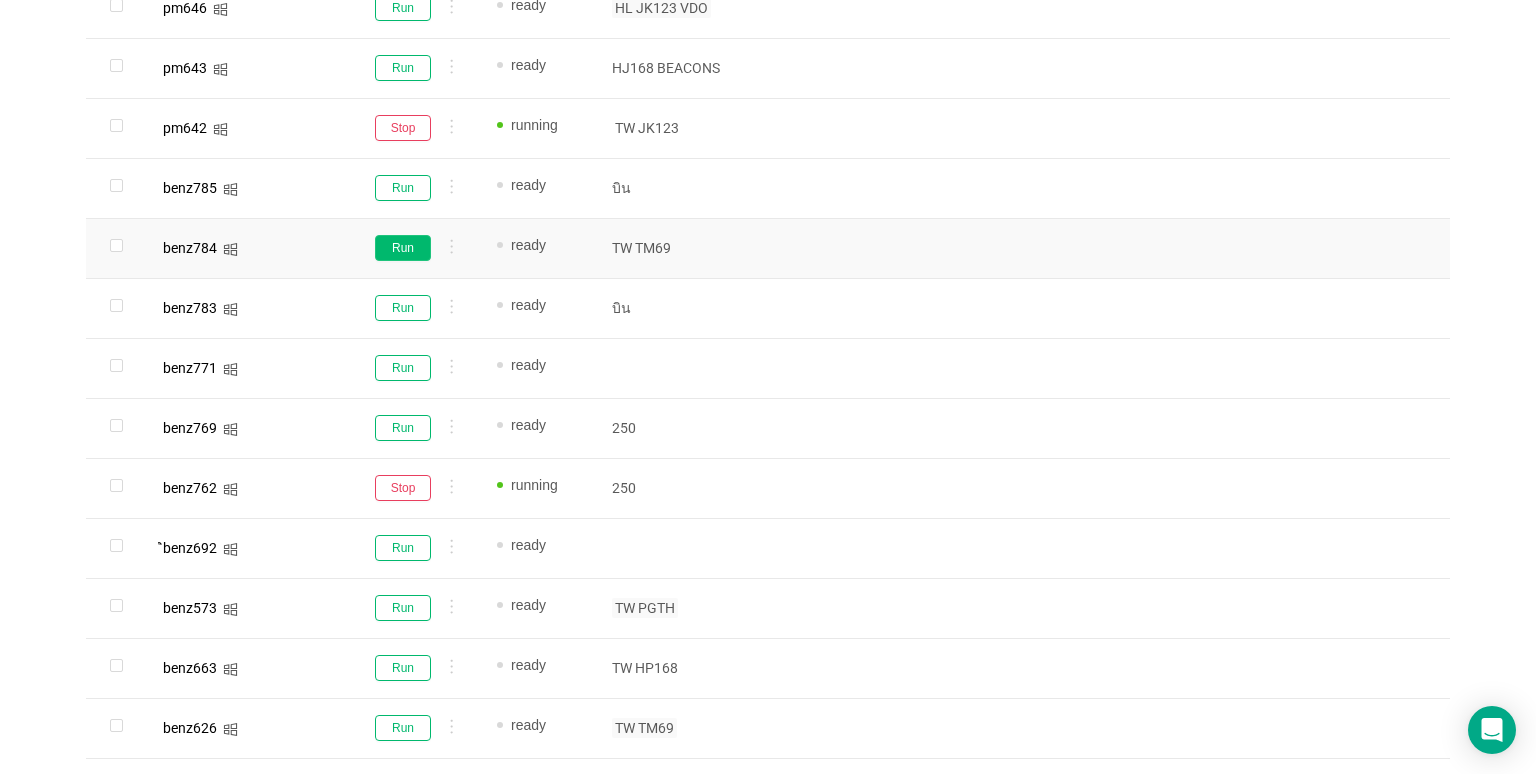 click on "Run" at bounding box center [403, 248] 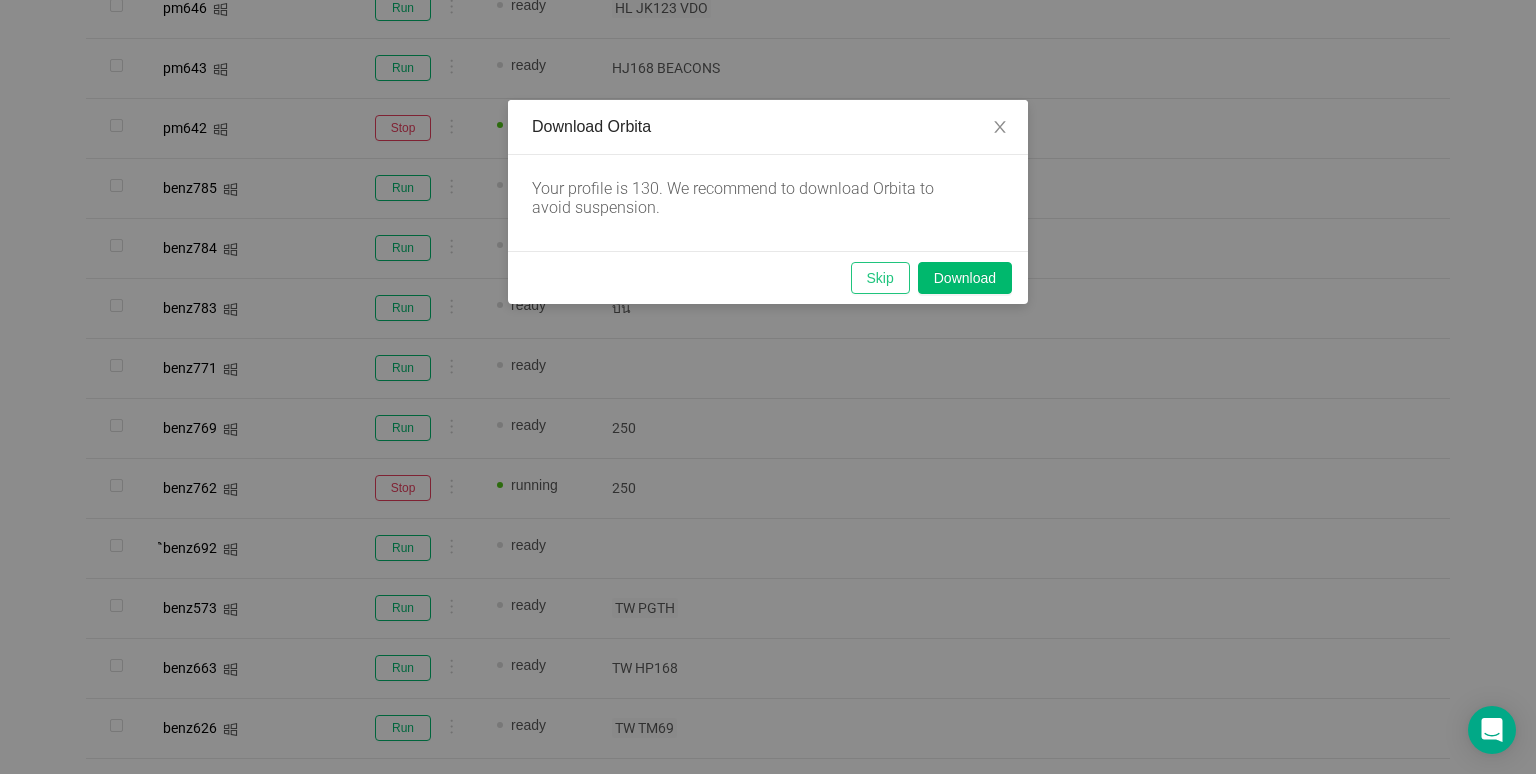 click on "Skip" at bounding box center (880, 278) 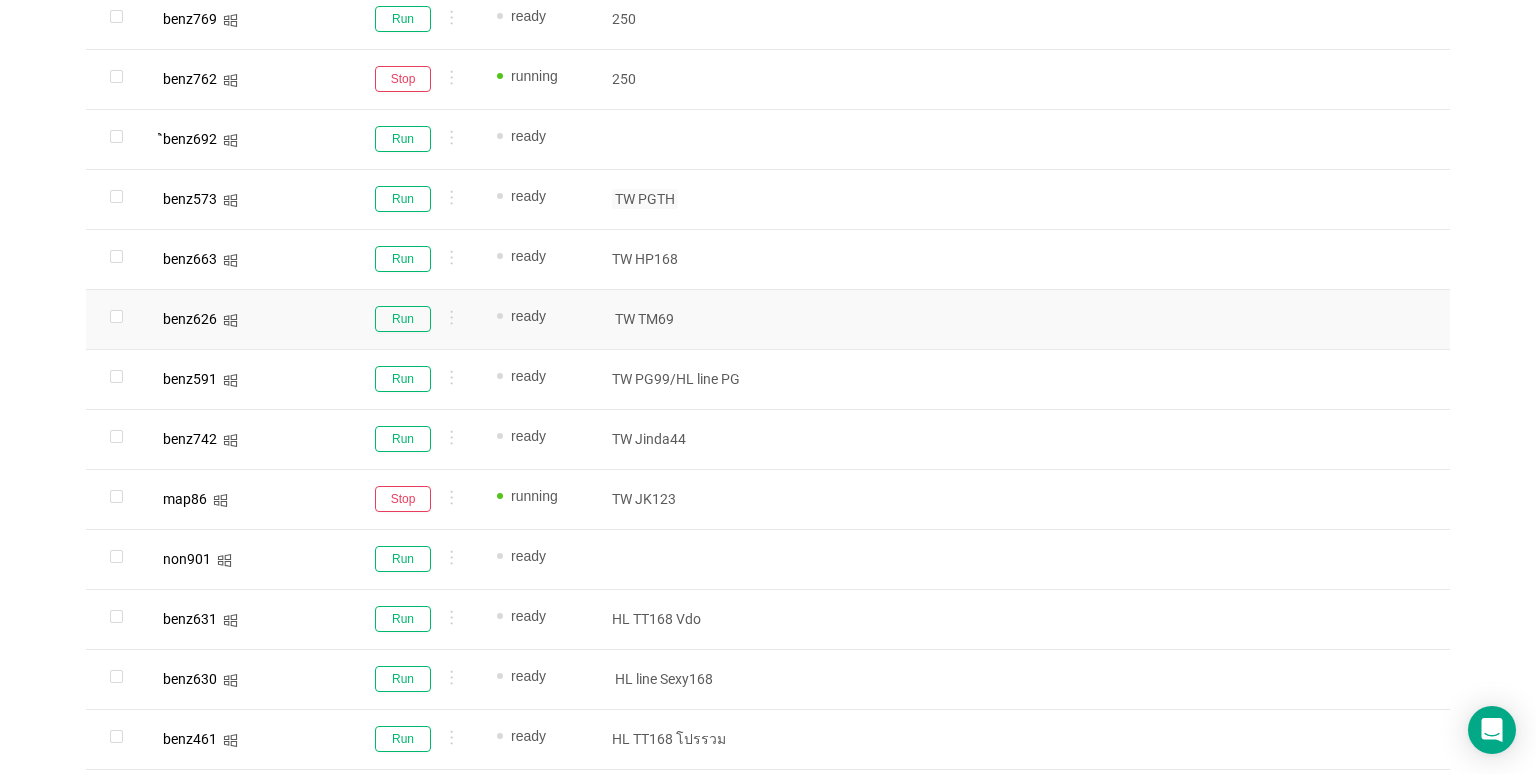 scroll, scrollTop: 819, scrollLeft: 0, axis: vertical 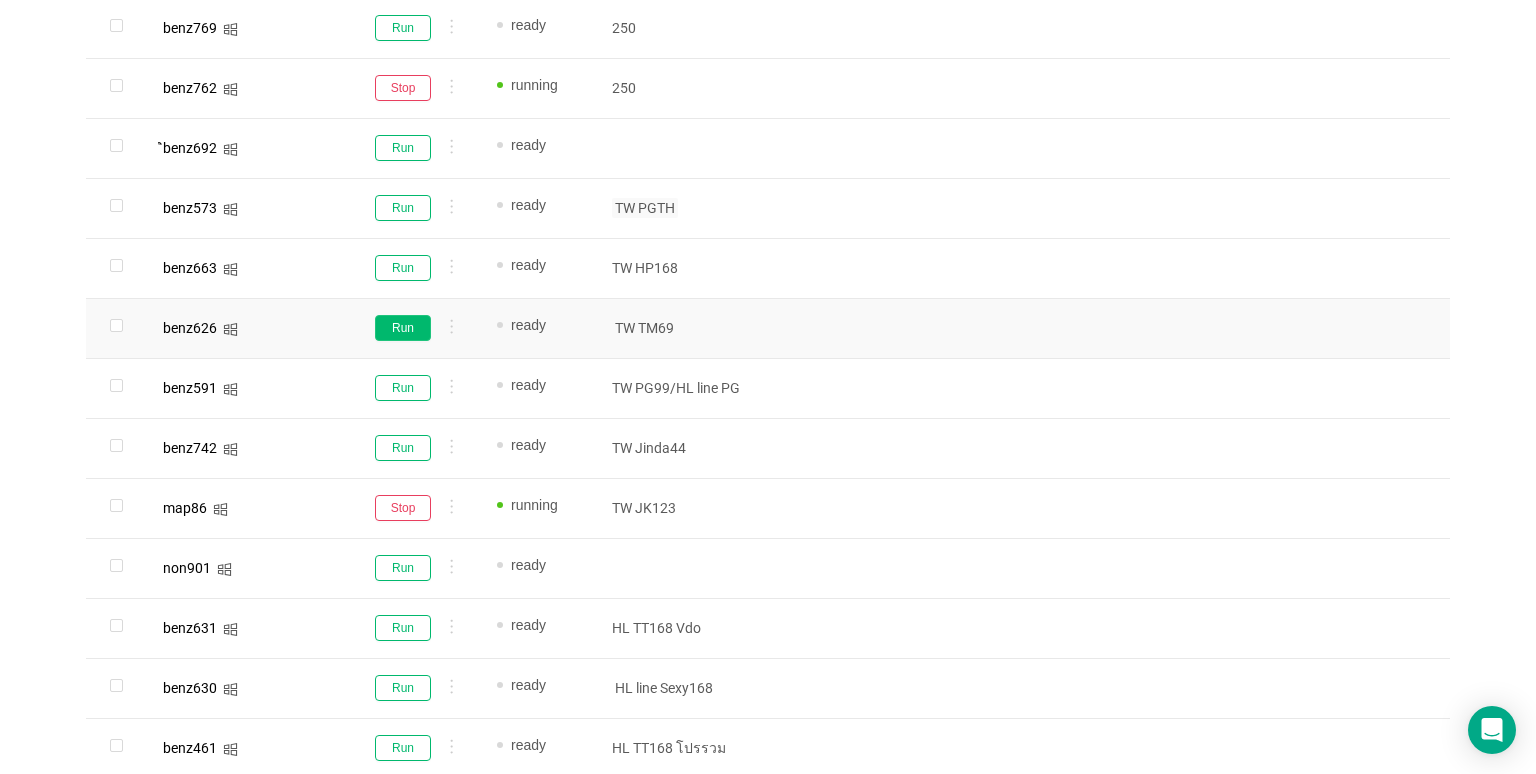 click on "Run" at bounding box center [403, 328] 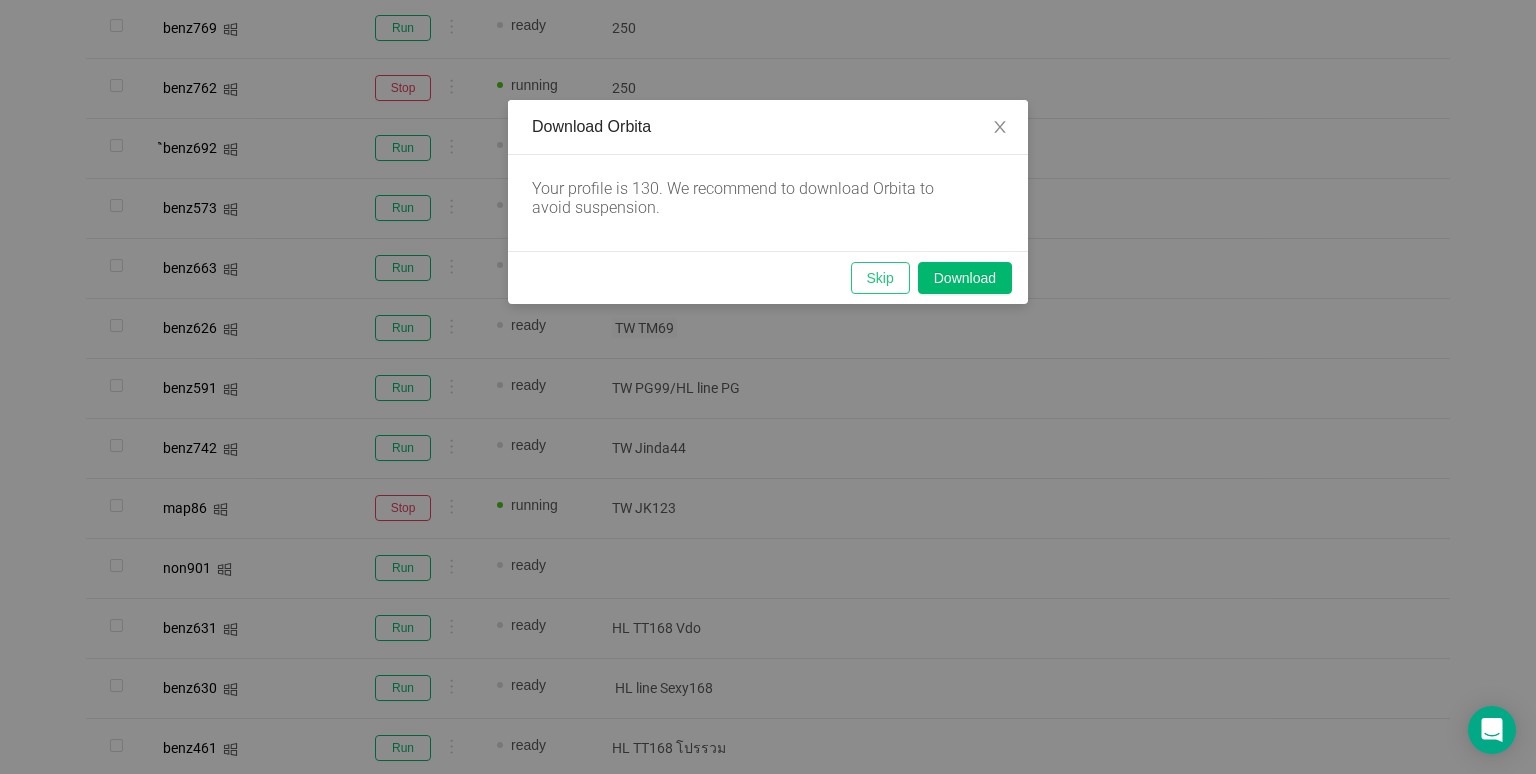 click on "Skip" at bounding box center [880, 278] 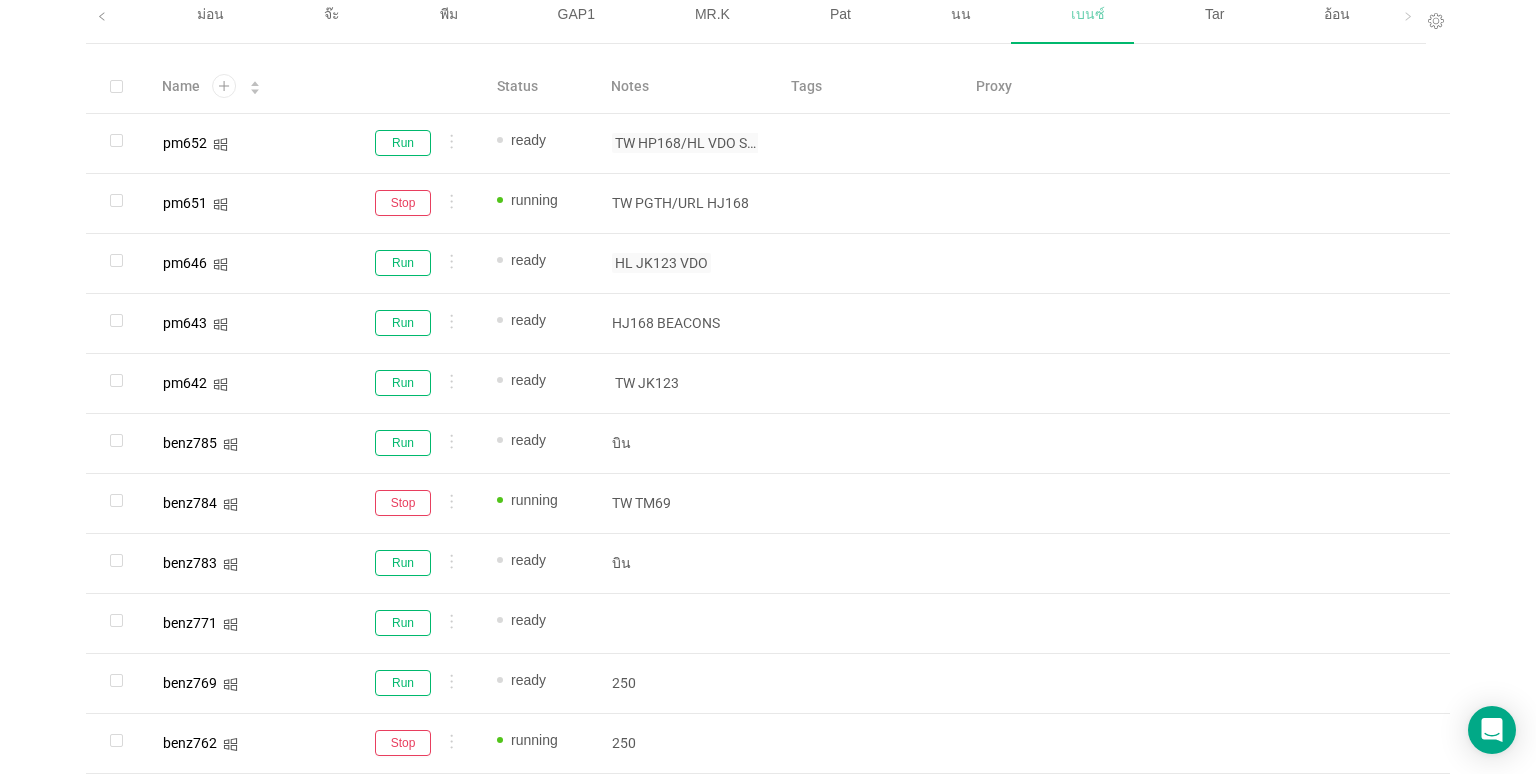 scroll, scrollTop: 19, scrollLeft: 0, axis: vertical 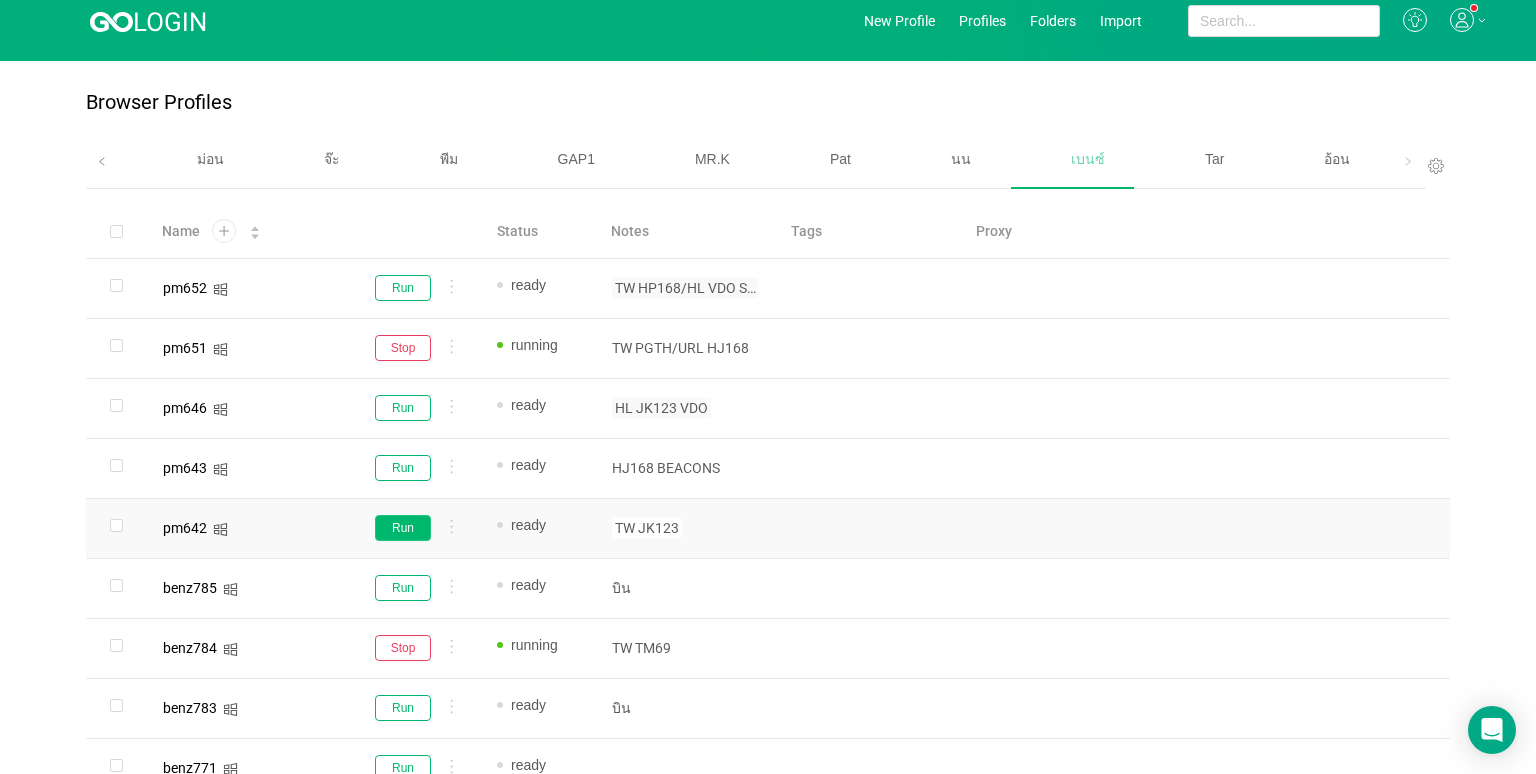 click on "Run" at bounding box center [403, 528] 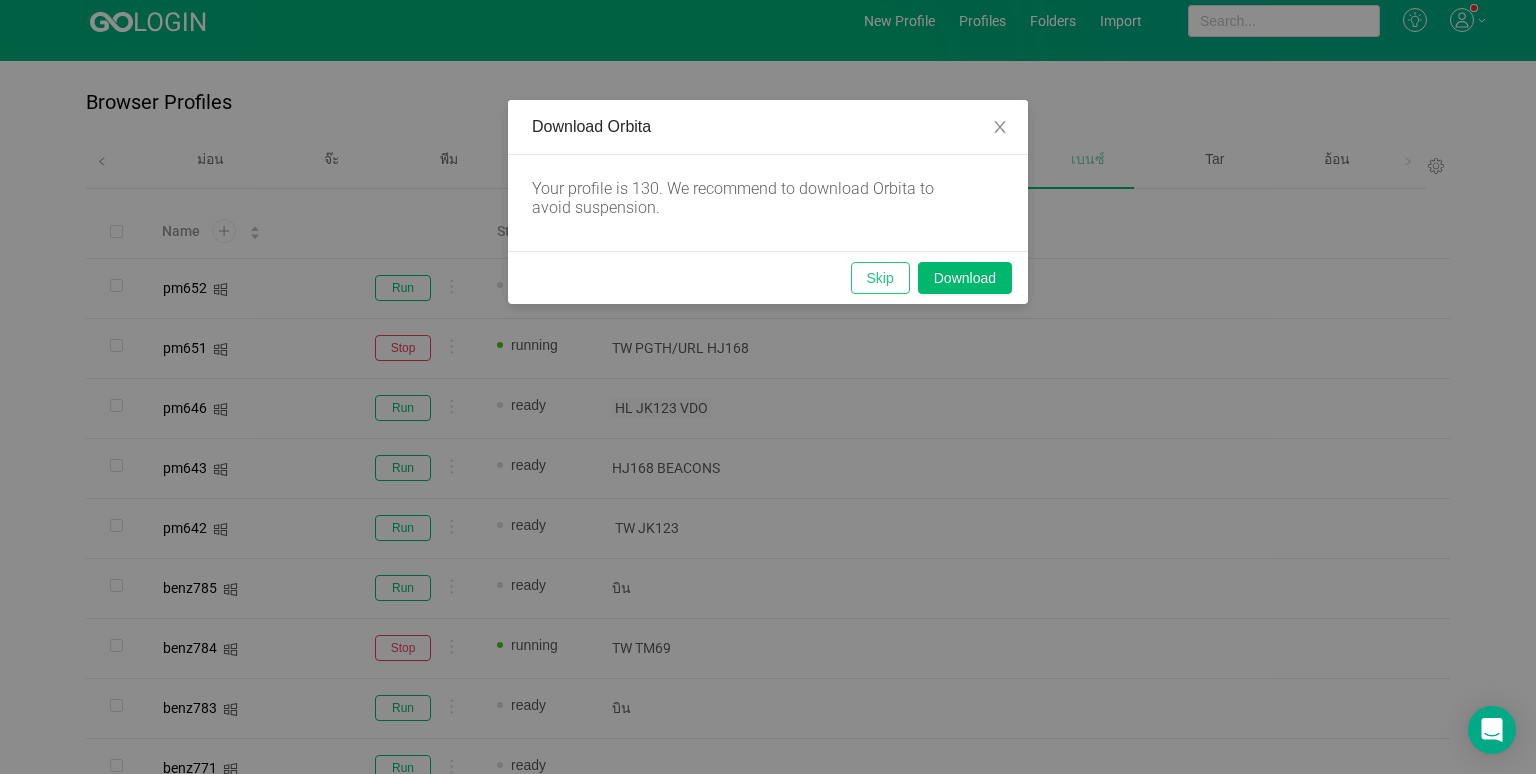 click on "Skip" at bounding box center [880, 278] 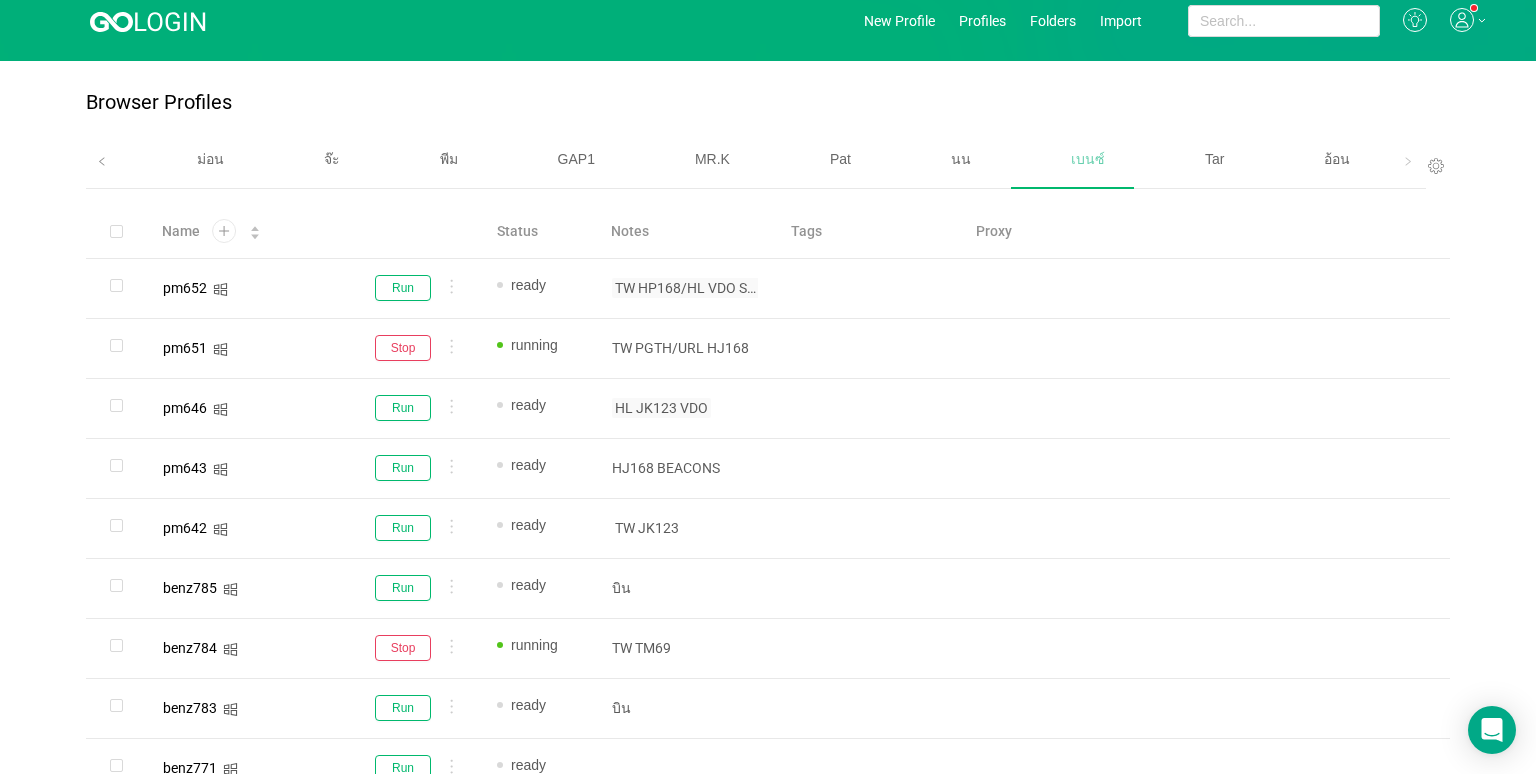 scroll, scrollTop: 0, scrollLeft: 0, axis: both 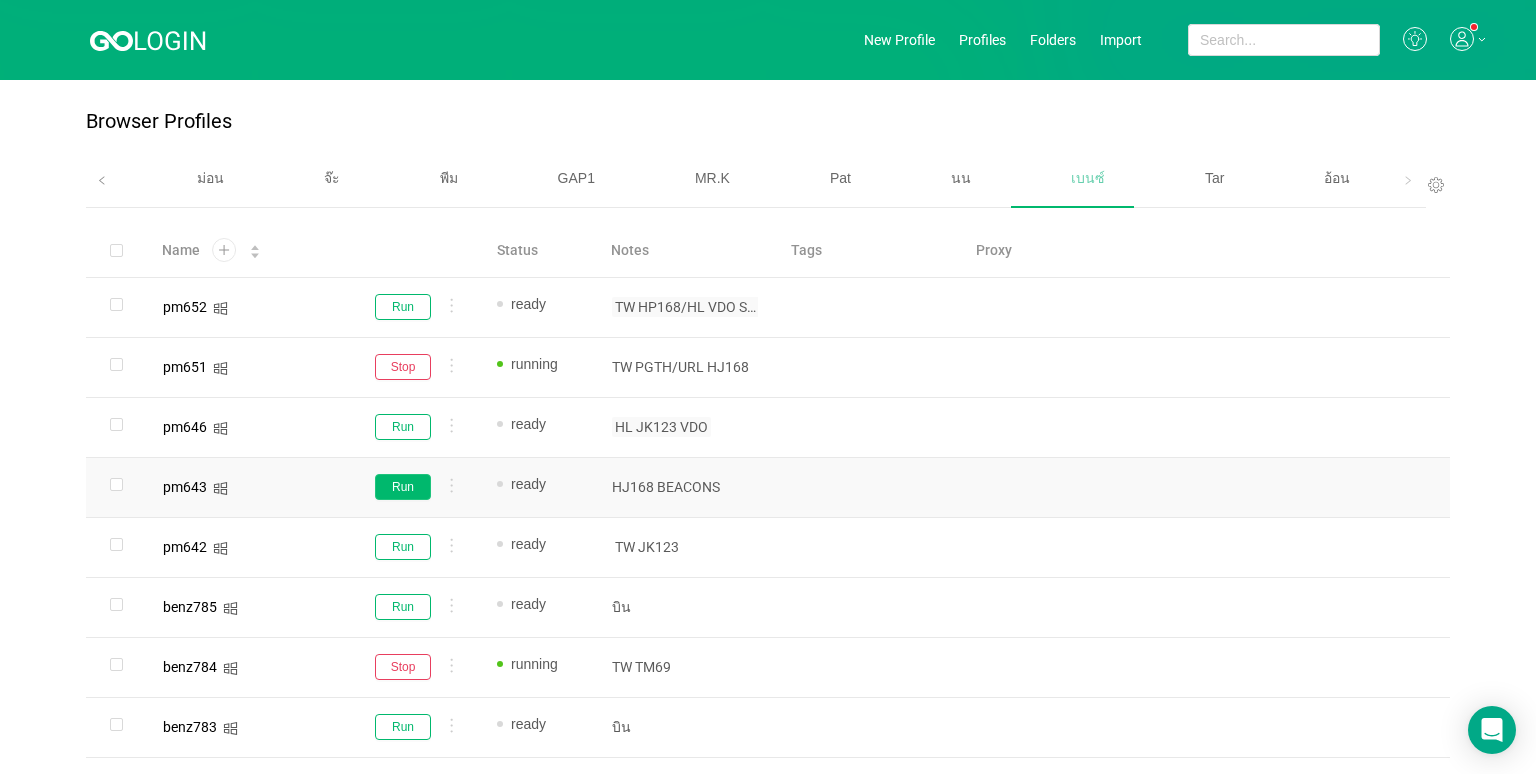 click on "Run" at bounding box center [403, 487] 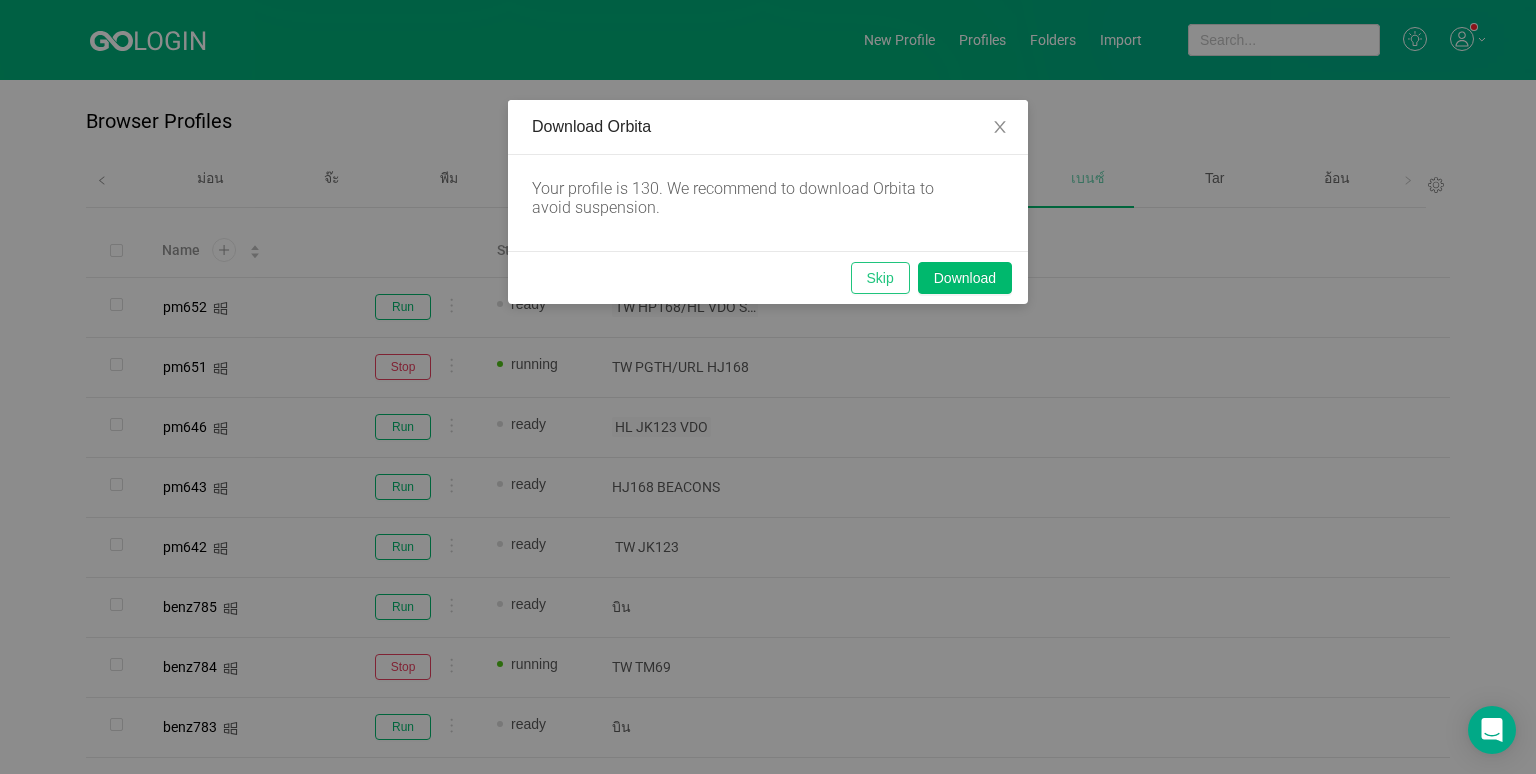 drag, startPoint x: 877, startPoint y: 283, endPoint x: 792, endPoint y: 305, distance: 87.80091 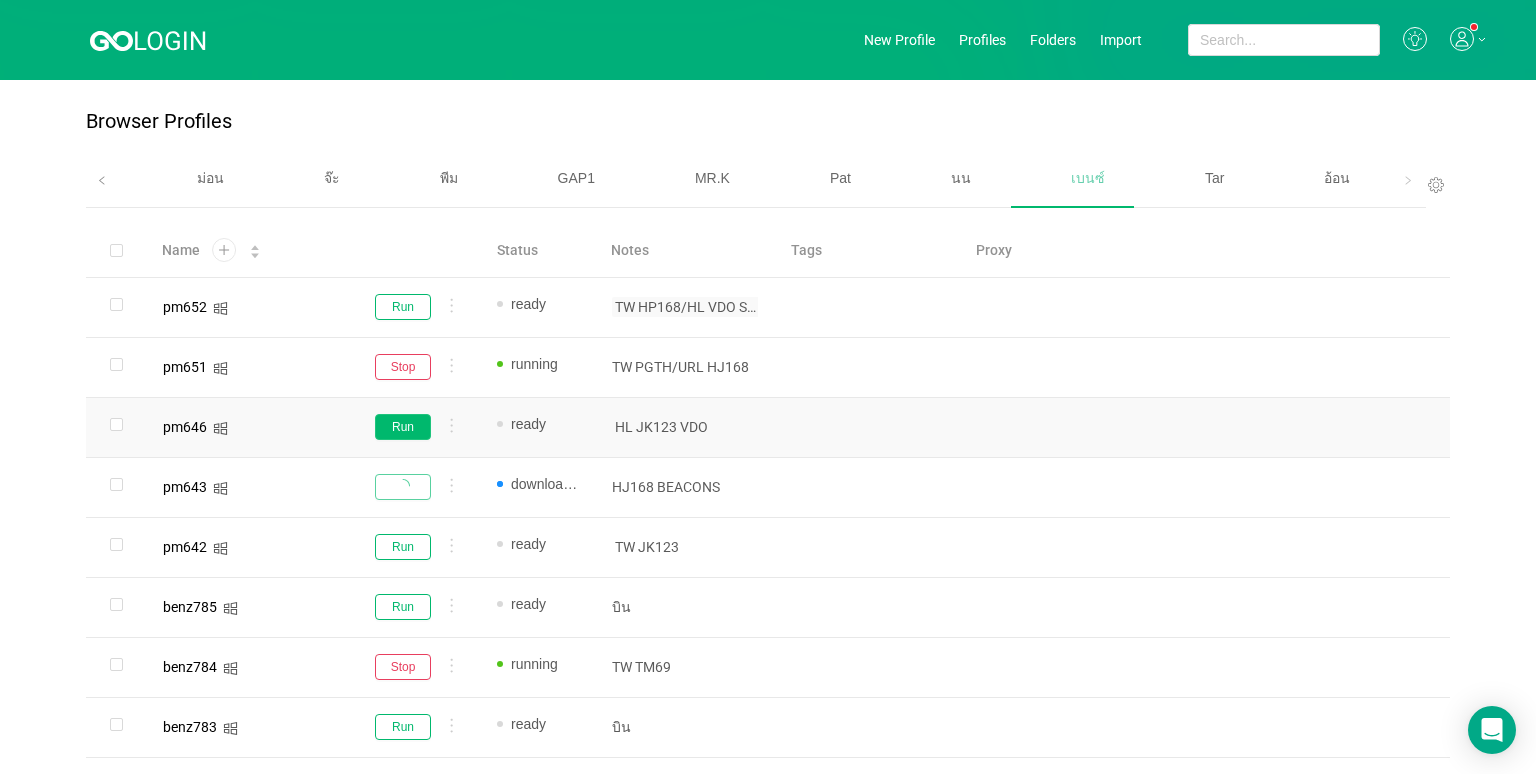 click on "Run" at bounding box center [403, 427] 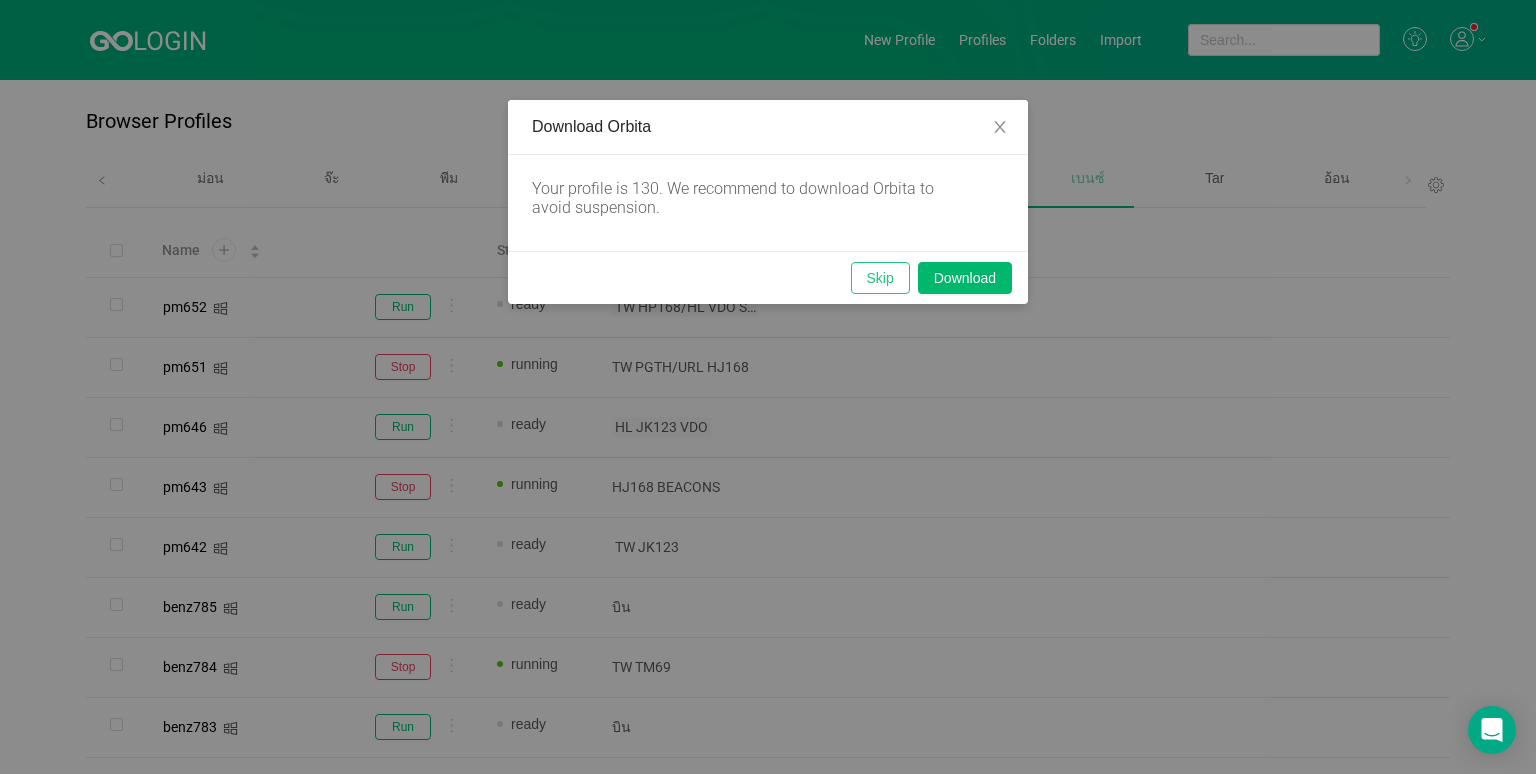 drag, startPoint x: 893, startPoint y: 270, endPoint x: 902, endPoint y: 322, distance: 52.773098 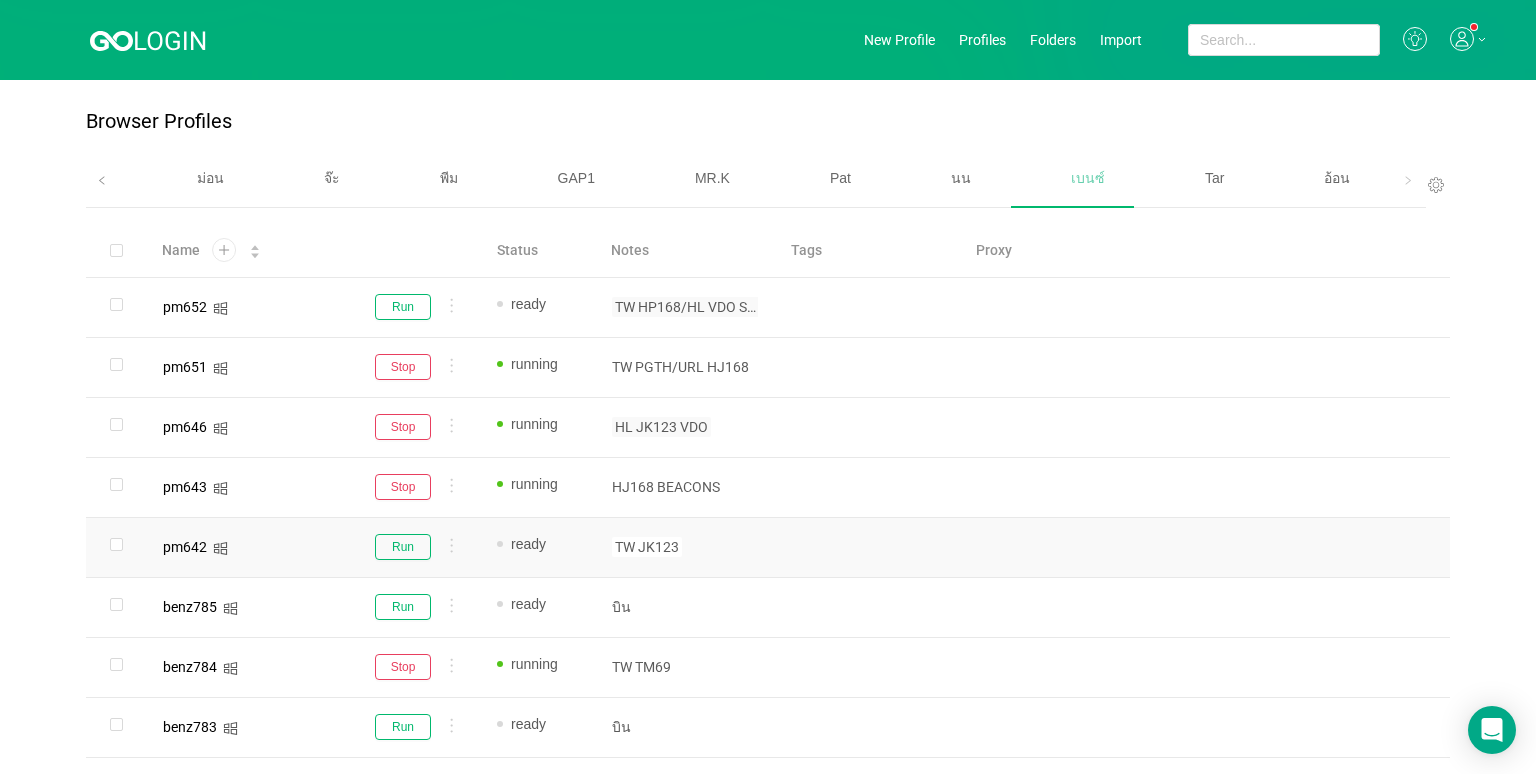 drag, startPoint x: 681, startPoint y: 548, endPoint x: 681, endPoint y: 561, distance: 13 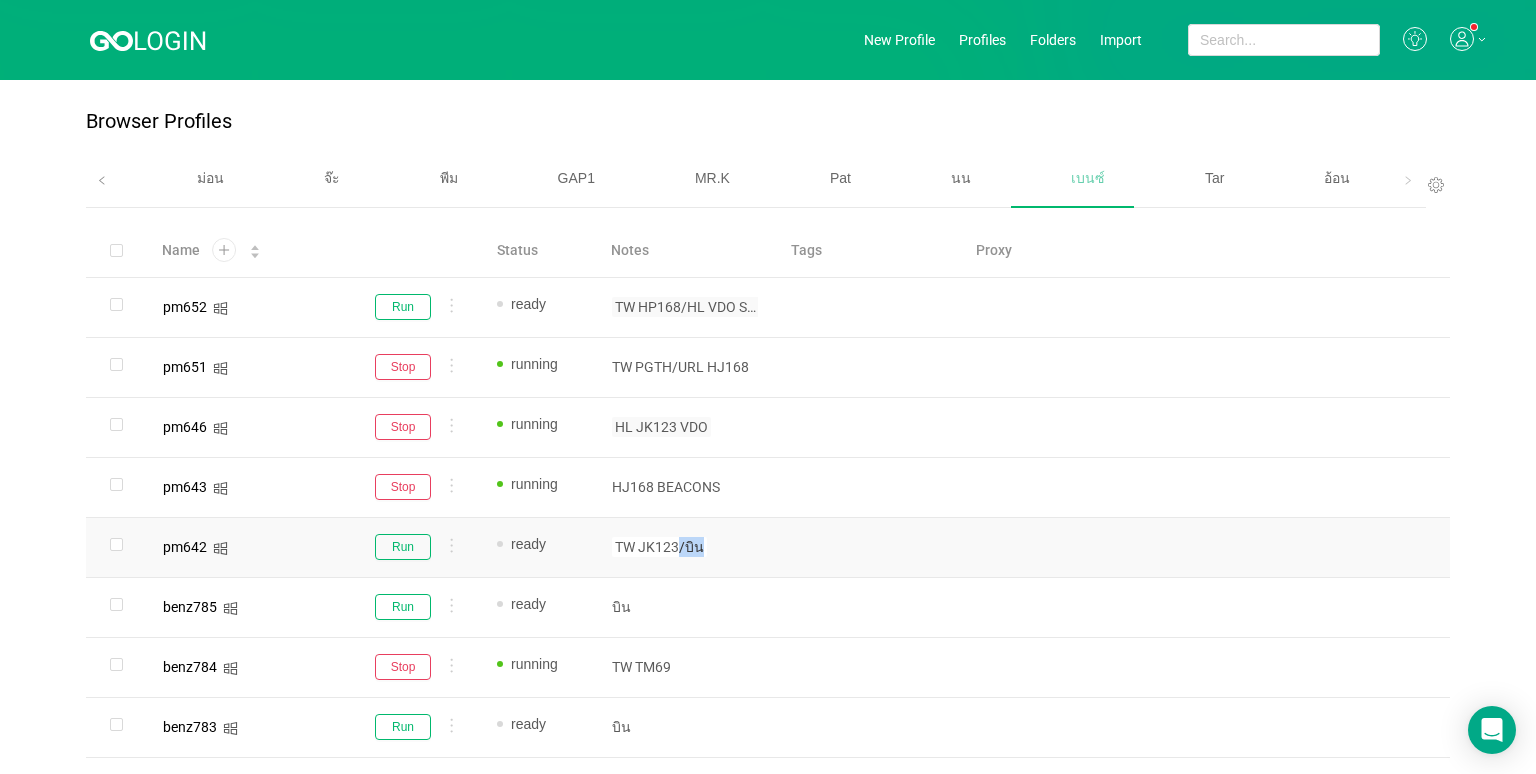 drag, startPoint x: 702, startPoint y: 553, endPoint x: 676, endPoint y: 553, distance: 26 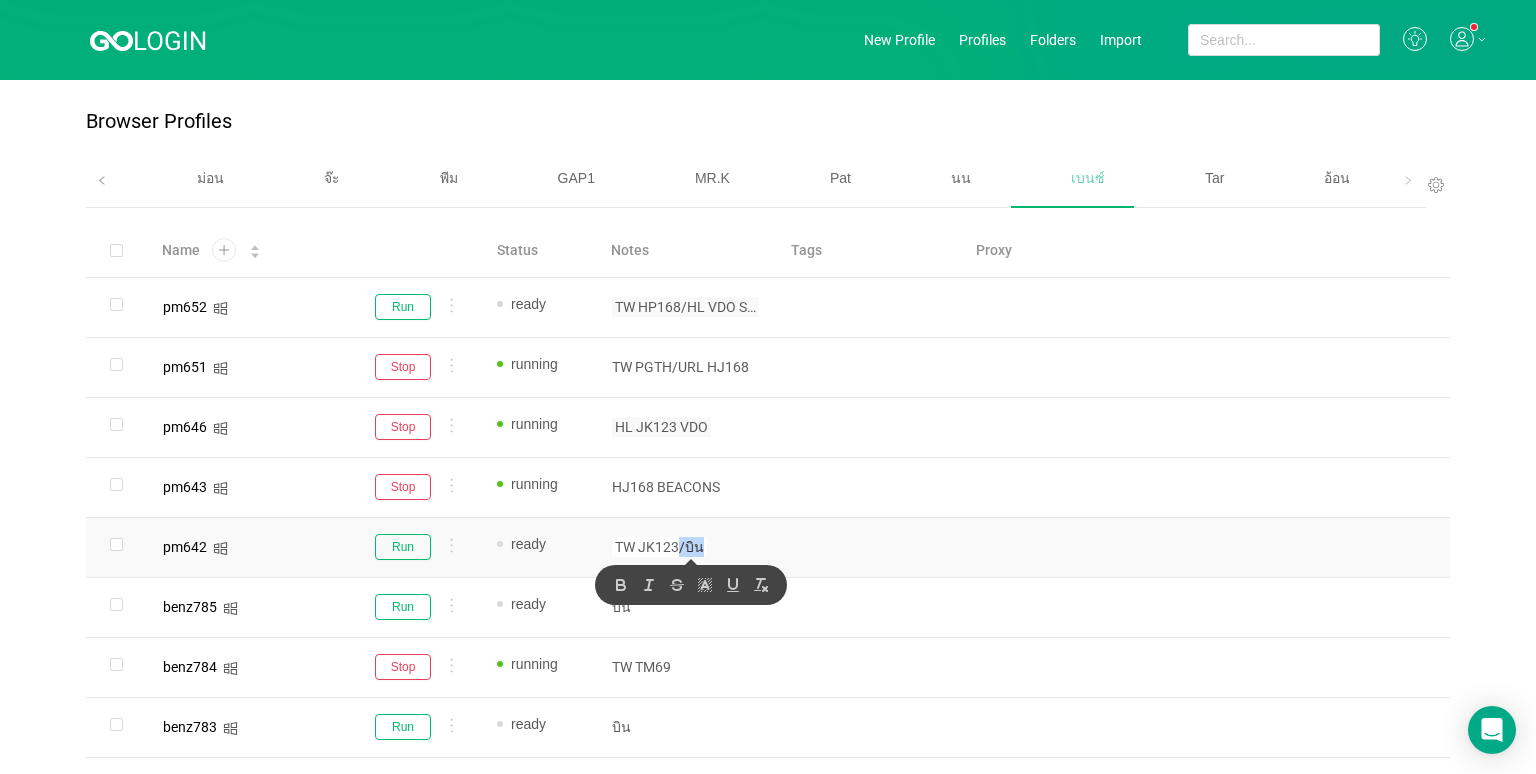copy on "/บิน" 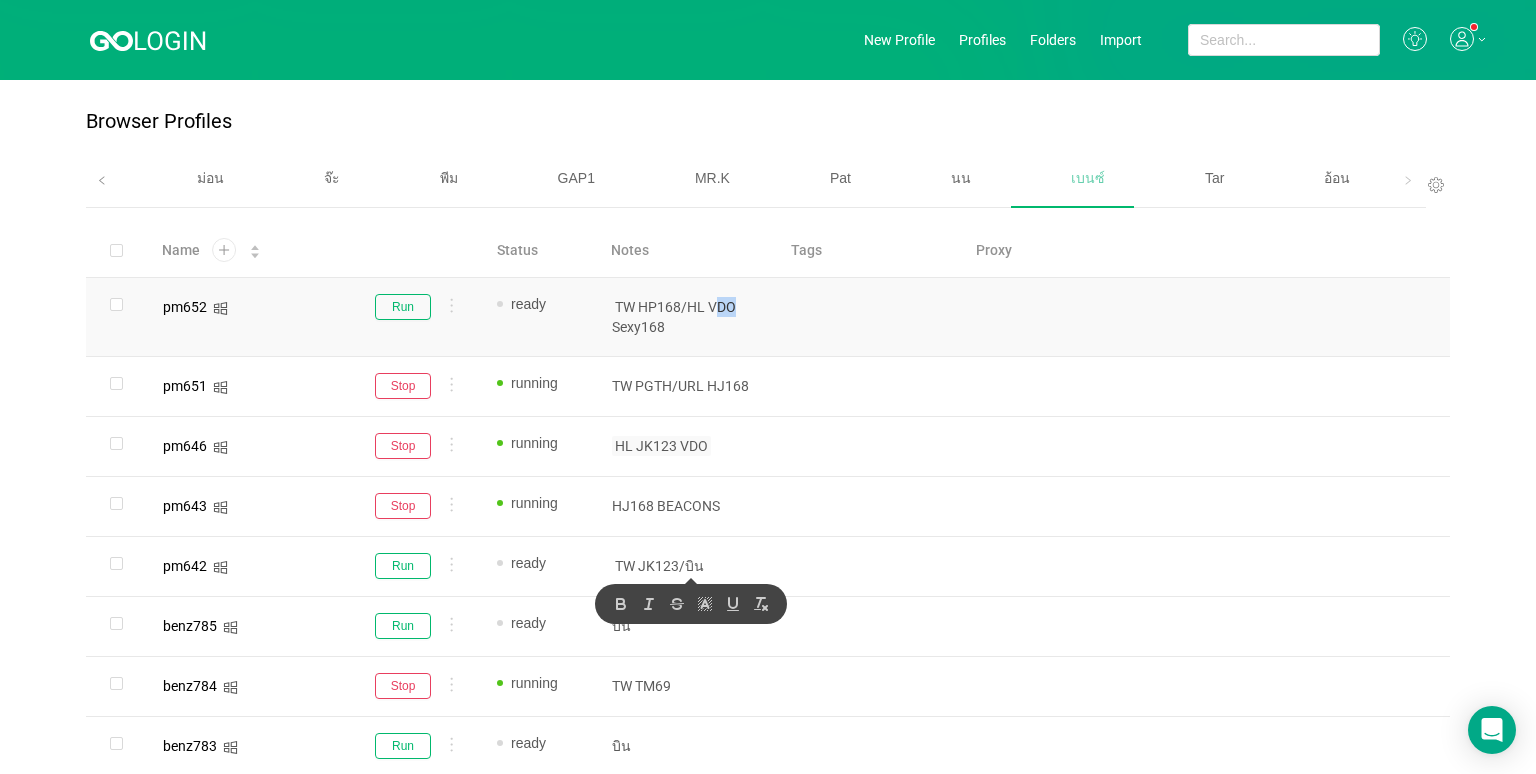 drag, startPoint x: 752, startPoint y: 302, endPoint x: 714, endPoint y: 302, distance: 38 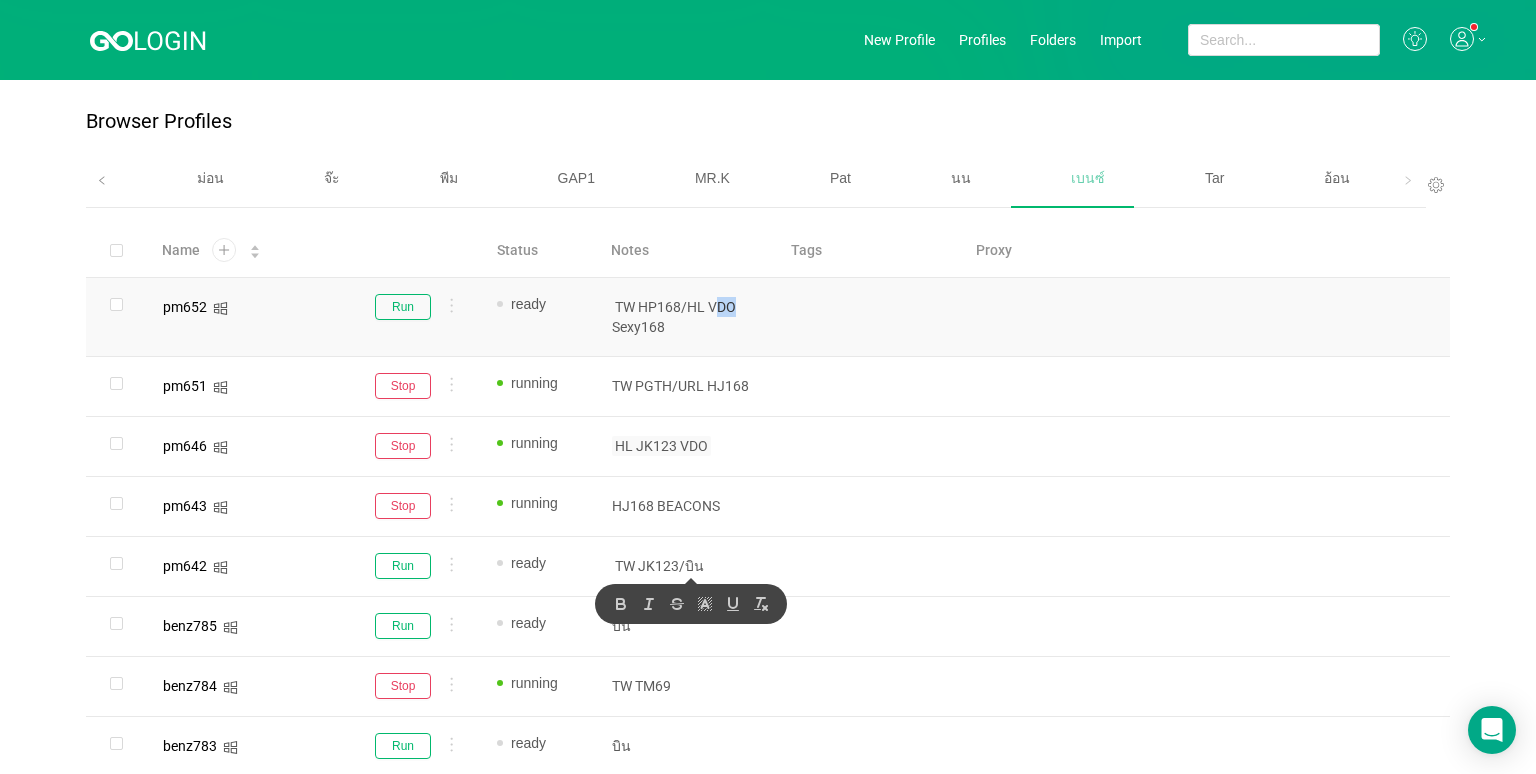 click on "TW HP168/HL VDO Sexy168" at bounding box center (674, 317) 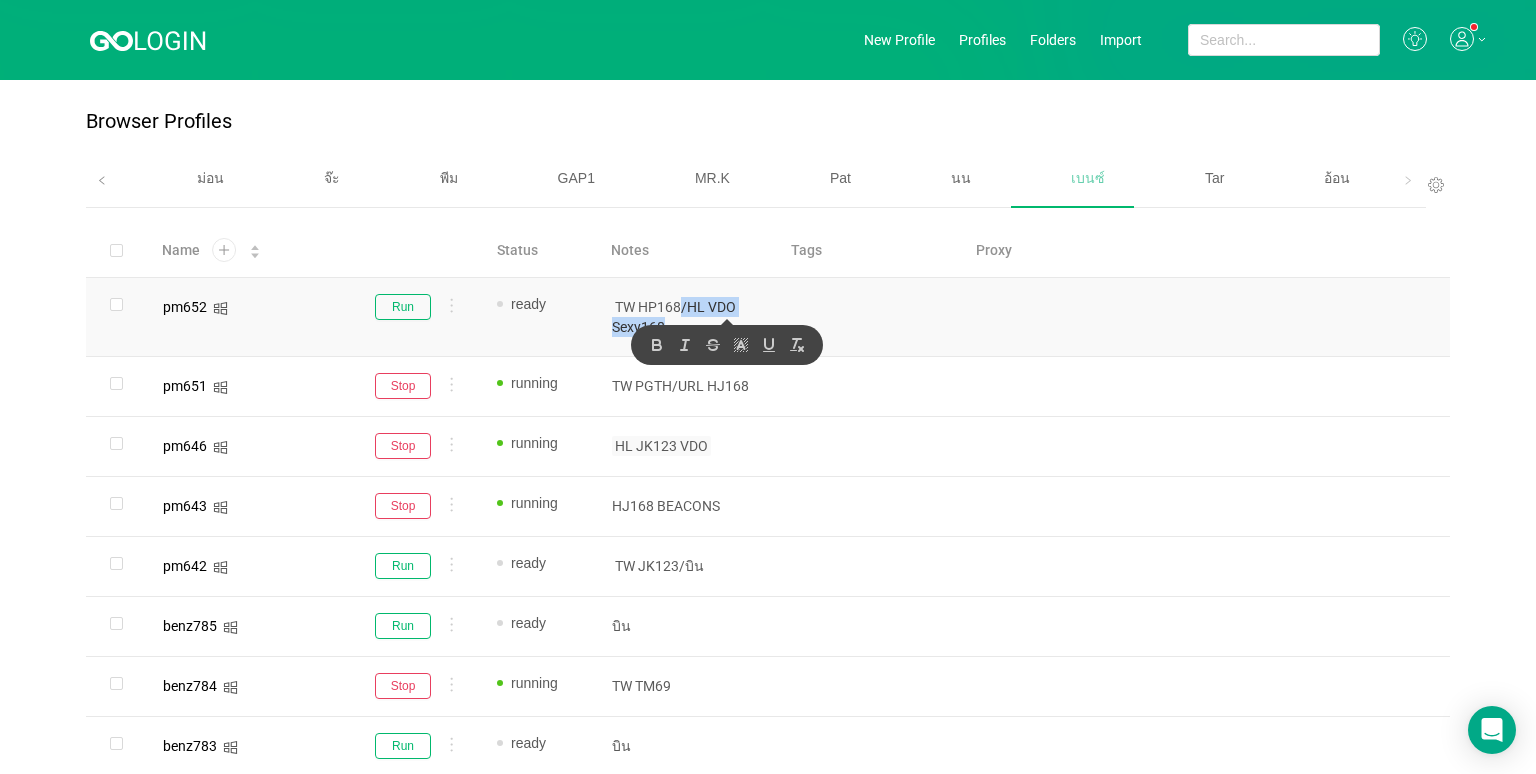 drag, startPoint x: 682, startPoint y: 304, endPoint x: 719, endPoint y: 324, distance: 42.059483 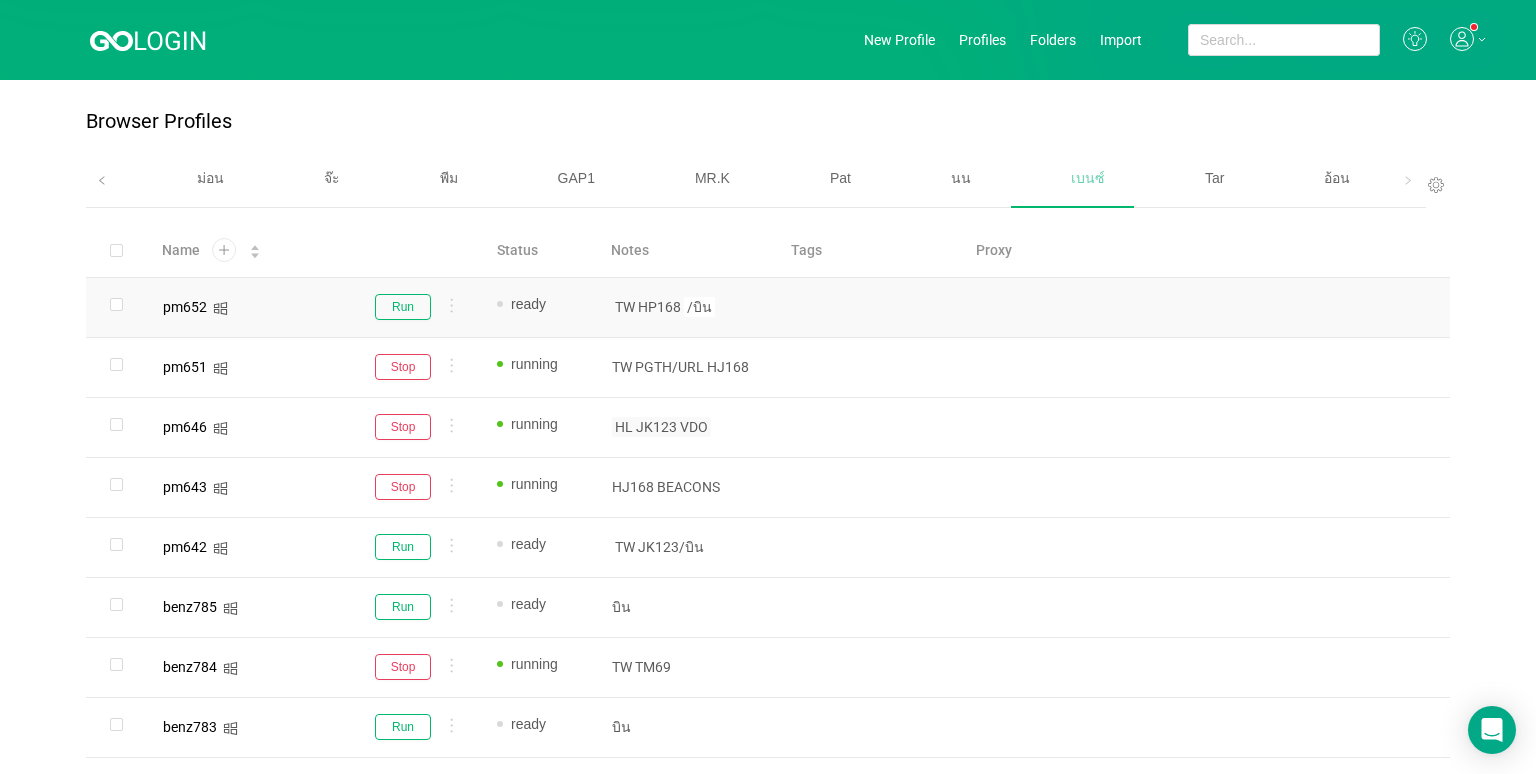 scroll, scrollTop: 0, scrollLeft: 0, axis: both 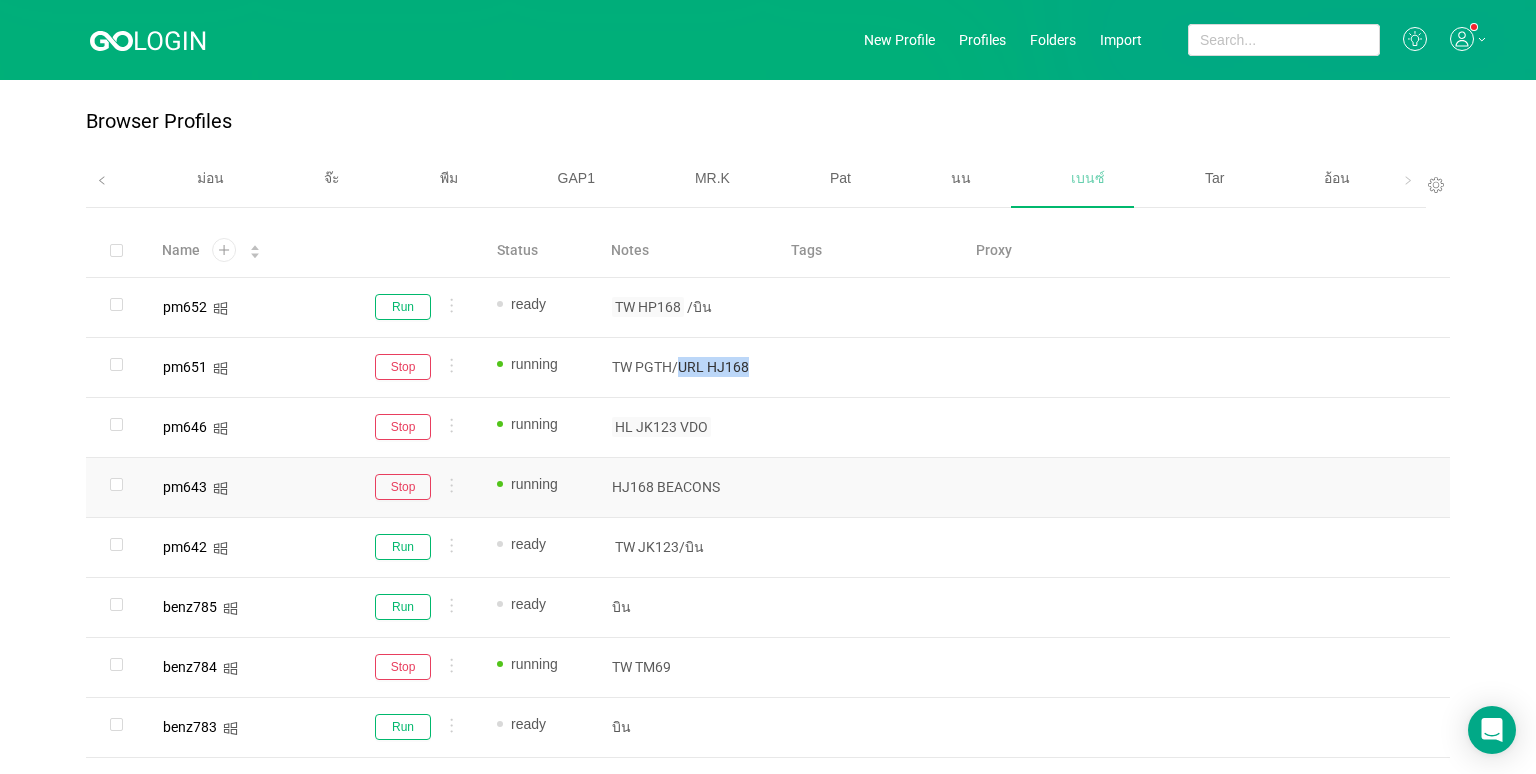 drag, startPoint x: 676, startPoint y: 364, endPoint x: 771, endPoint y: 459, distance: 134.3503 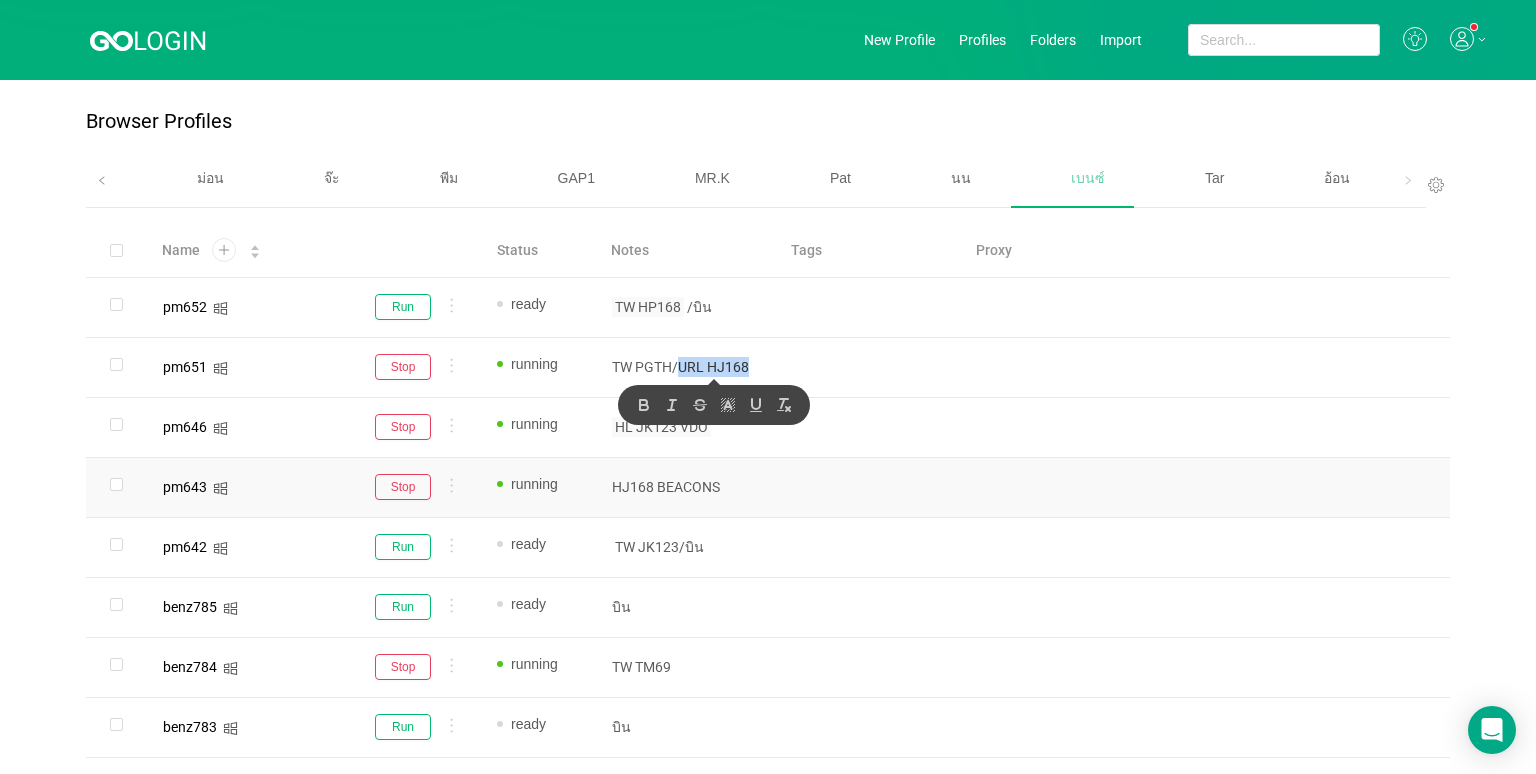 scroll, scrollTop: 0, scrollLeft: 0, axis: both 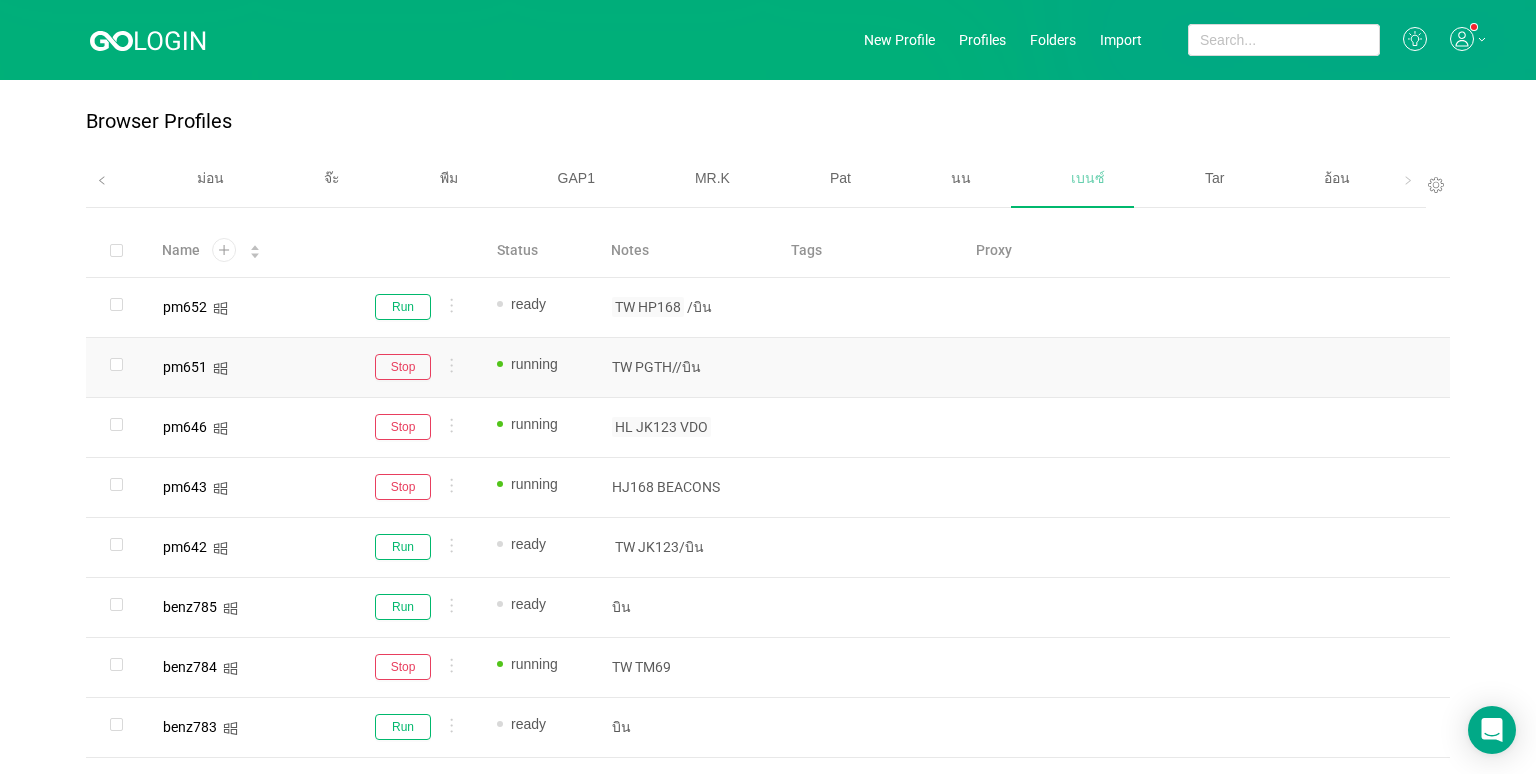 click on "TW PGTH//บิน" at bounding box center [685, 367] 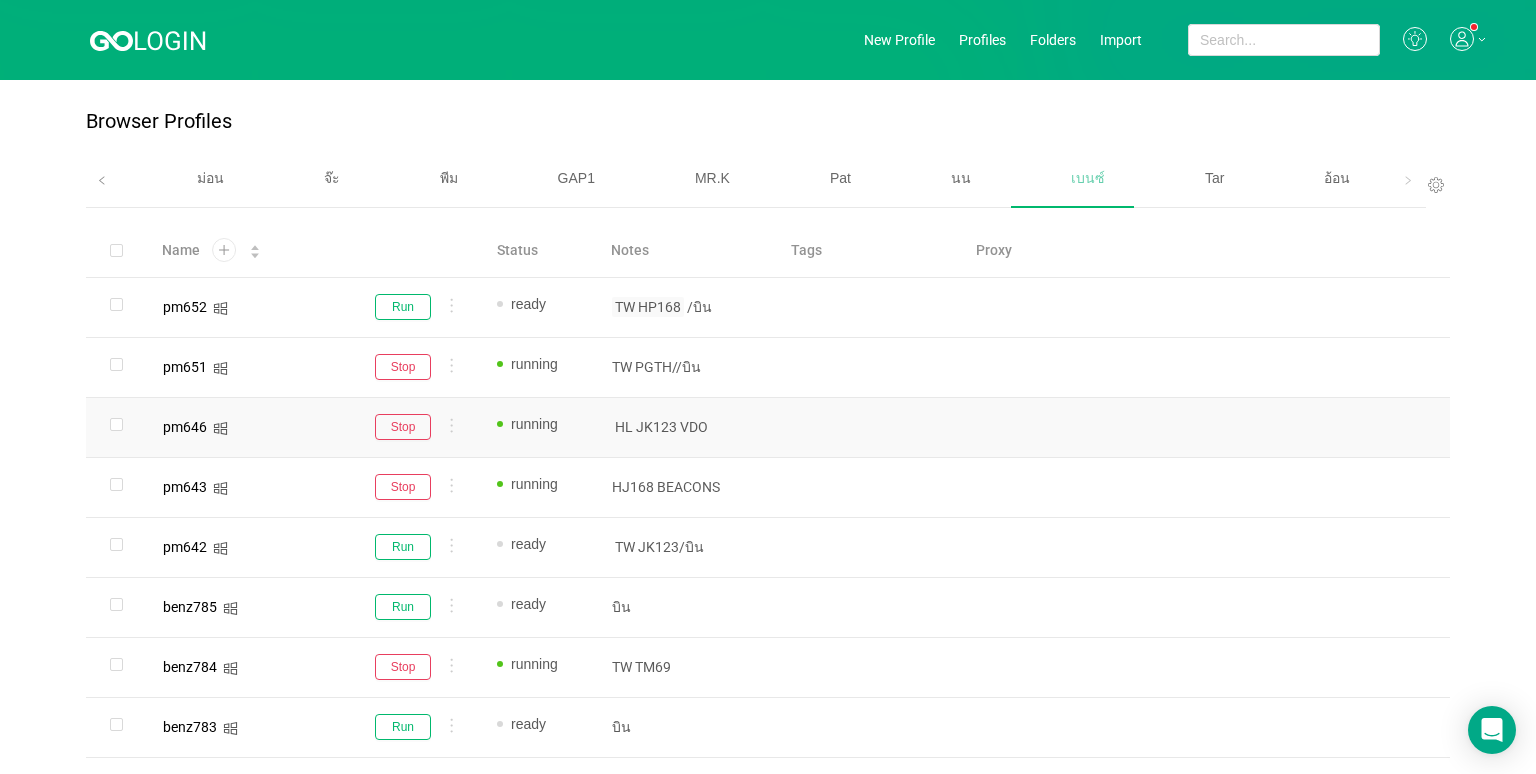type 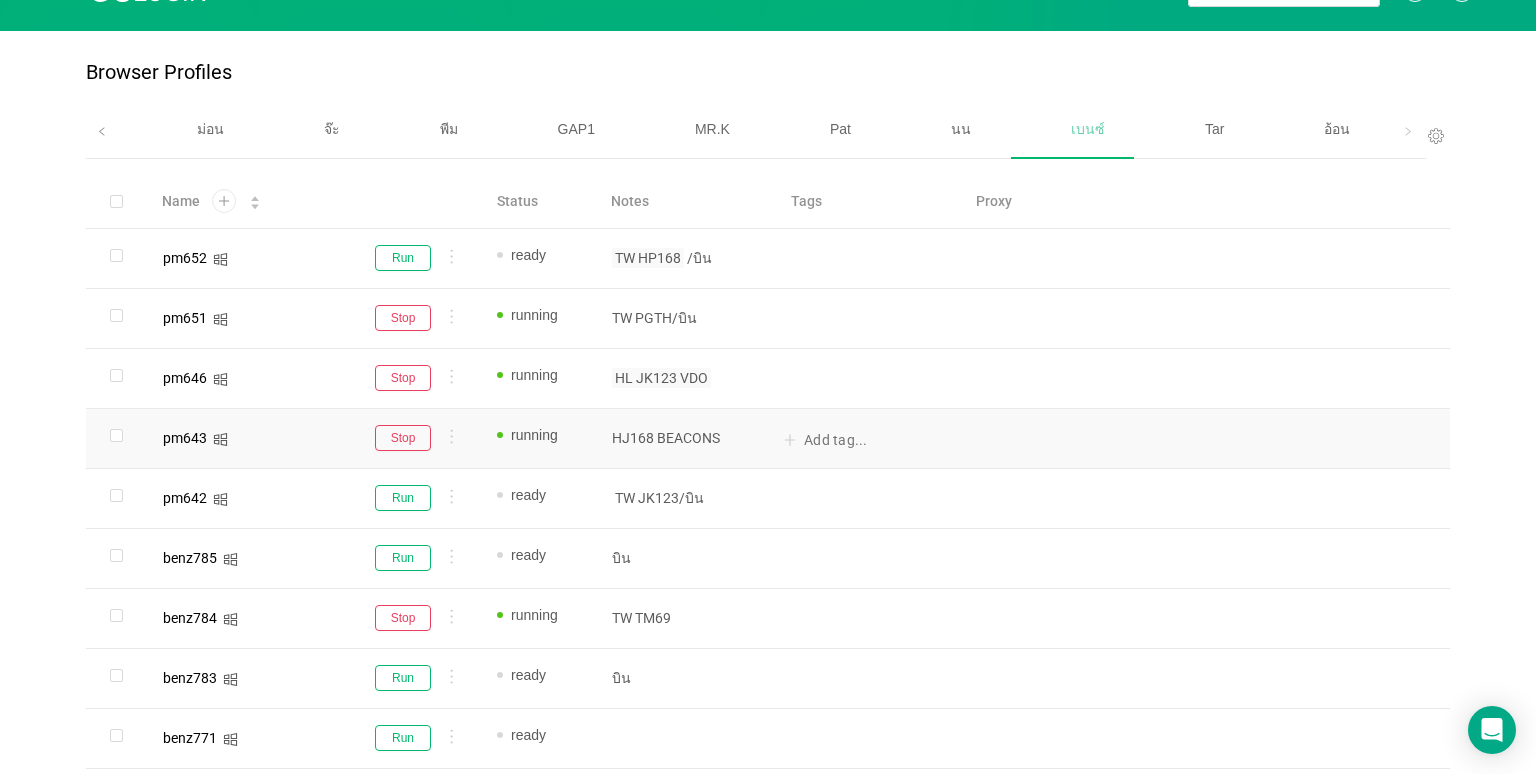 scroll, scrollTop: 200, scrollLeft: 0, axis: vertical 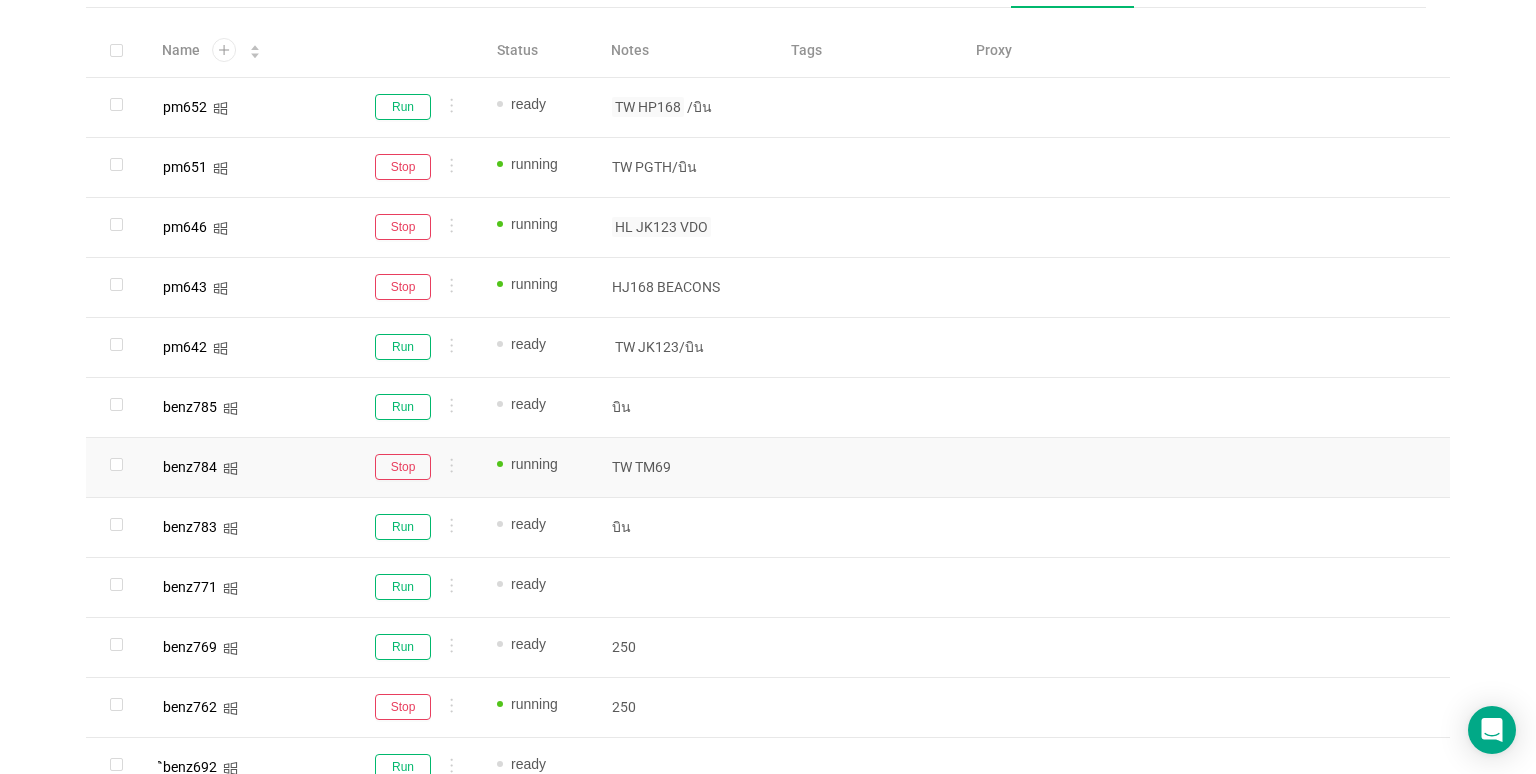 click on "TW TM69" at bounding box center (685, 467) 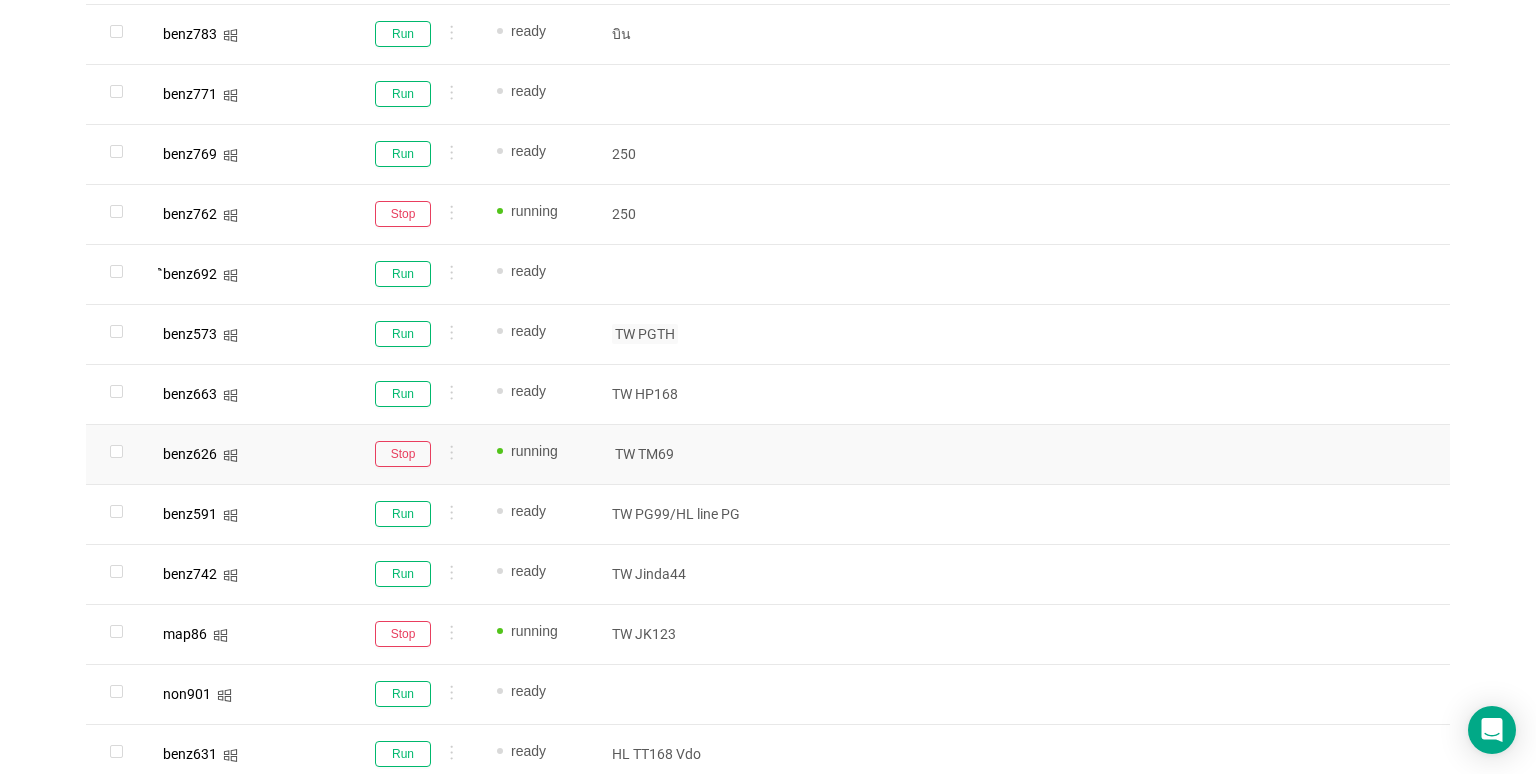scroll, scrollTop: 700, scrollLeft: 0, axis: vertical 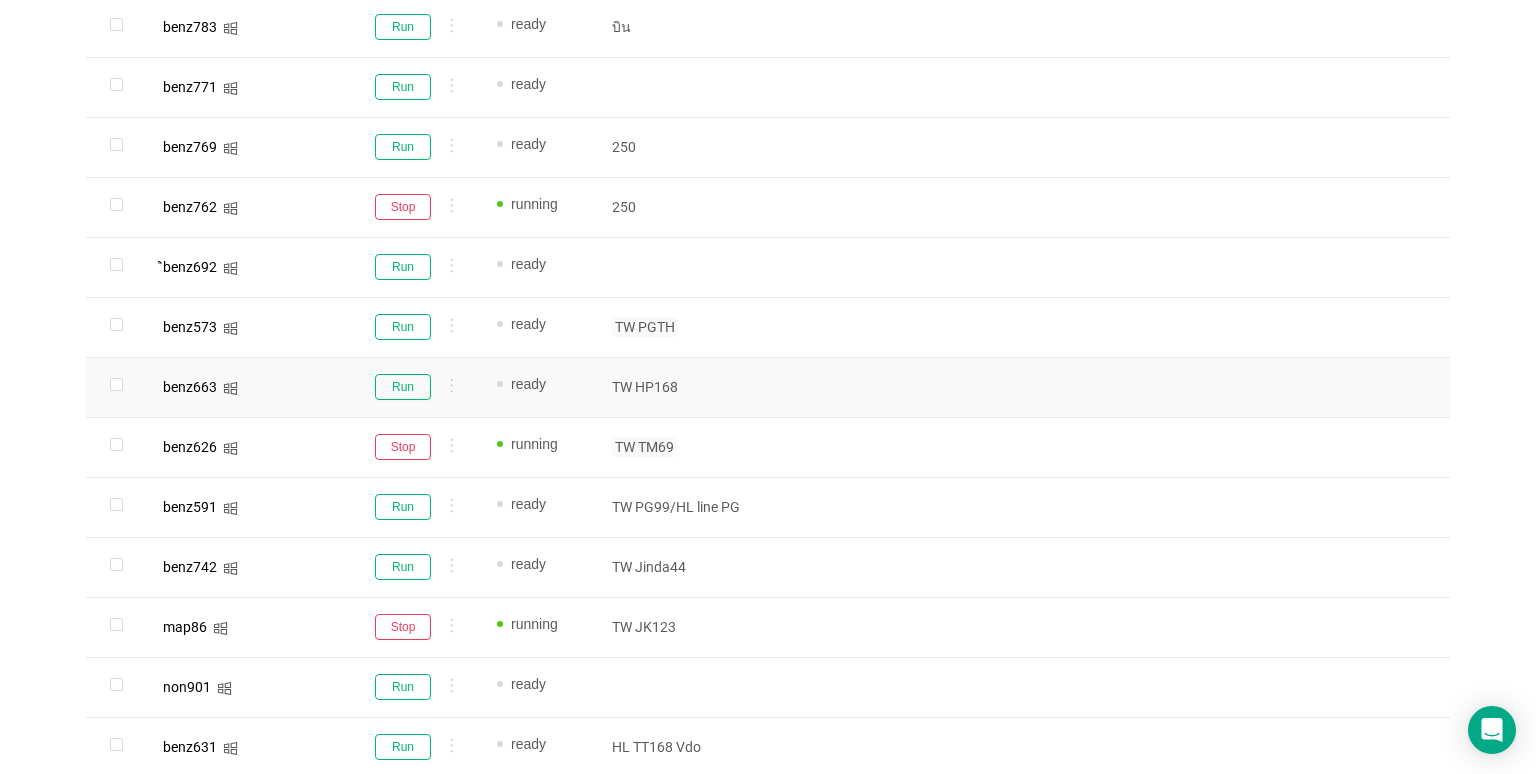 click on "Run" at bounding box center [413, 388] 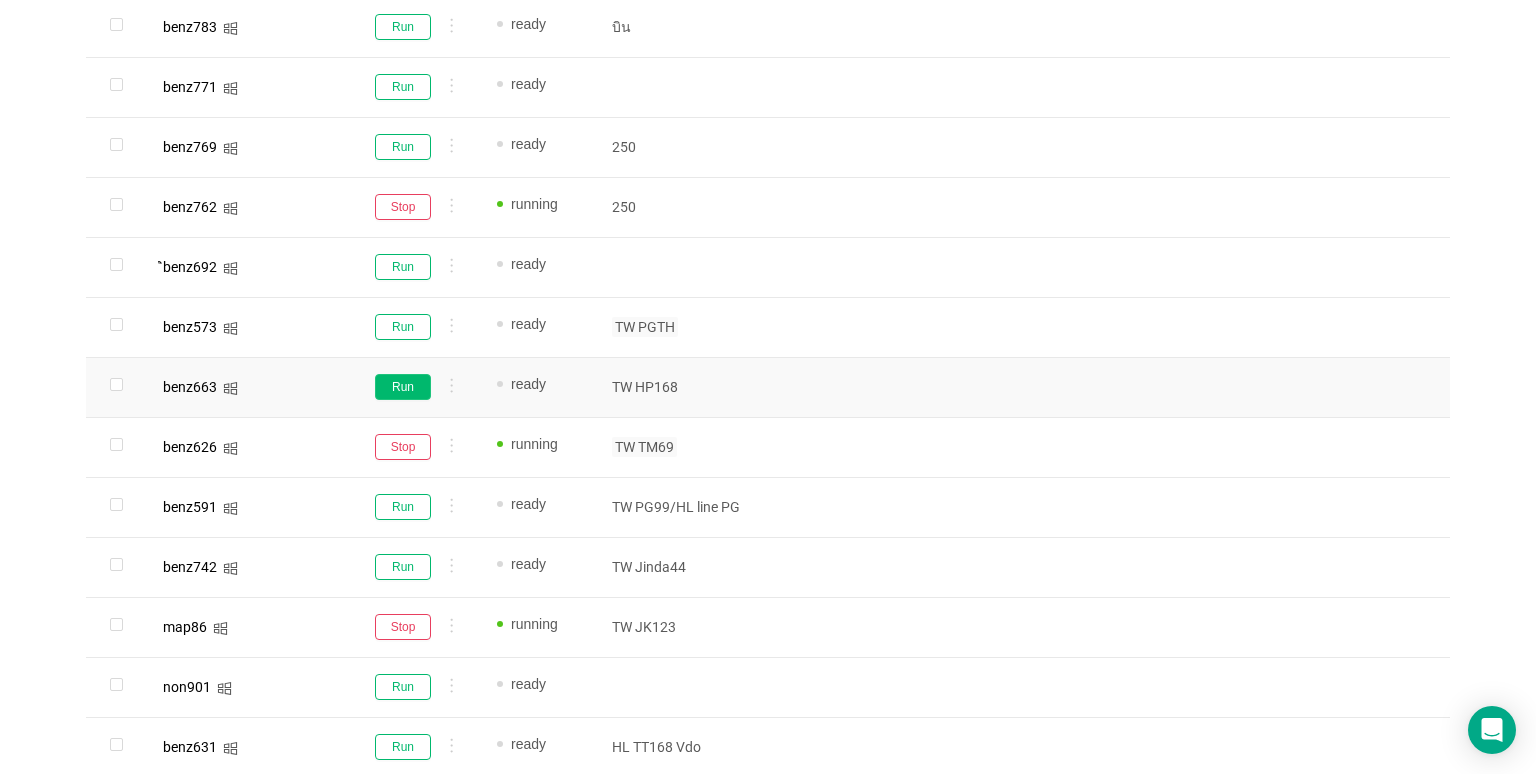 click on "Run" at bounding box center (403, 387) 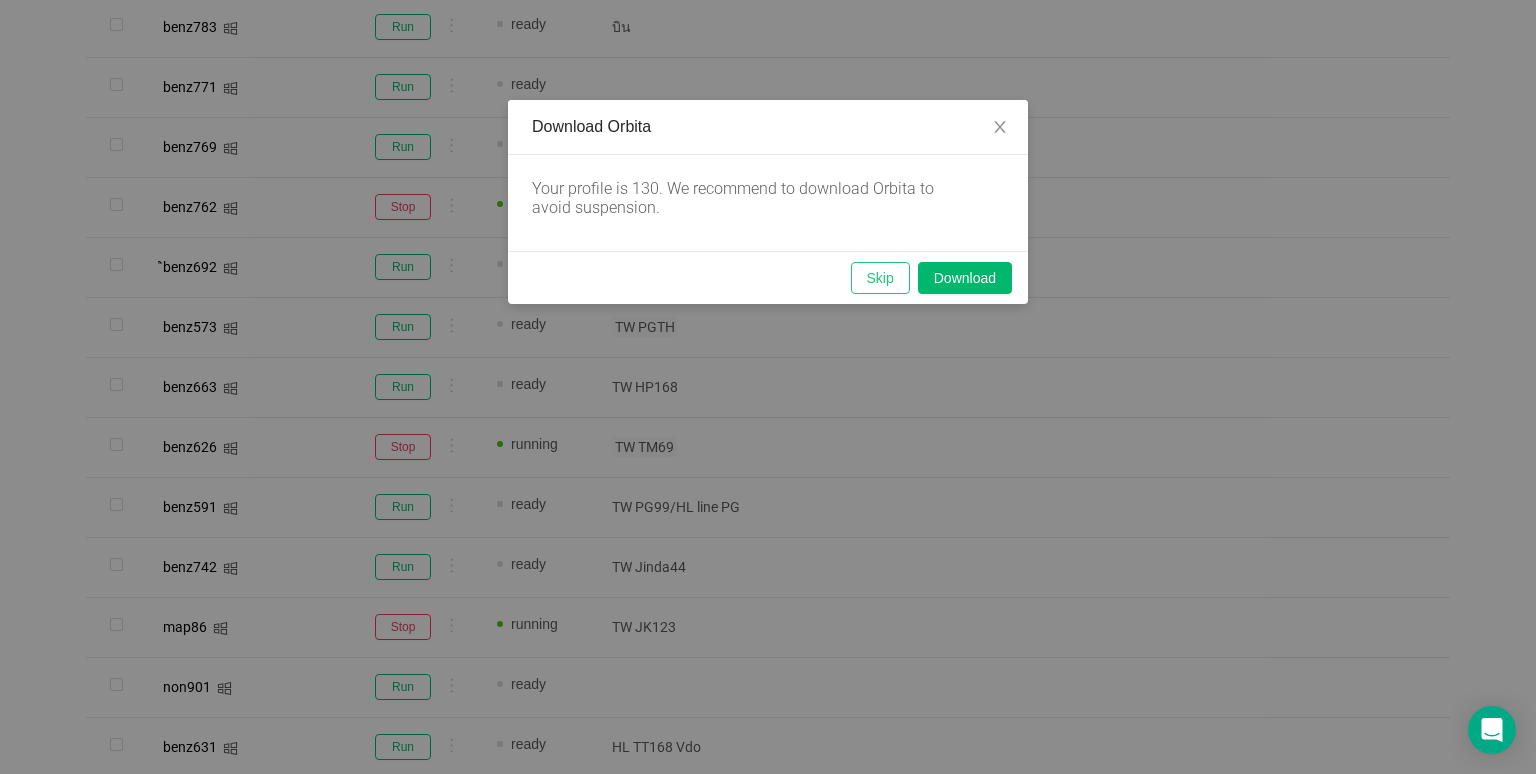 click on "Skip" at bounding box center [880, 278] 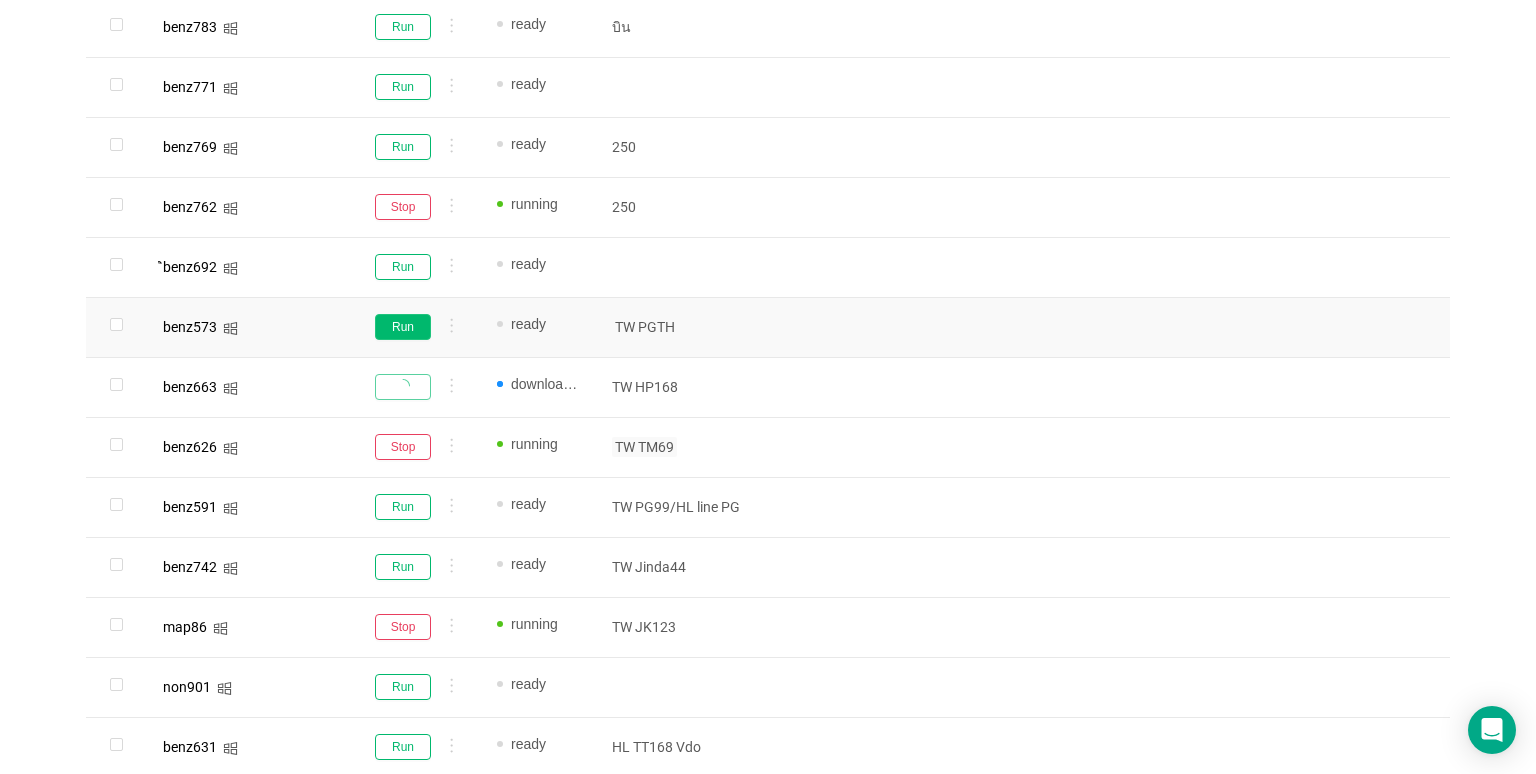 click on "Run" at bounding box center [403, 327] 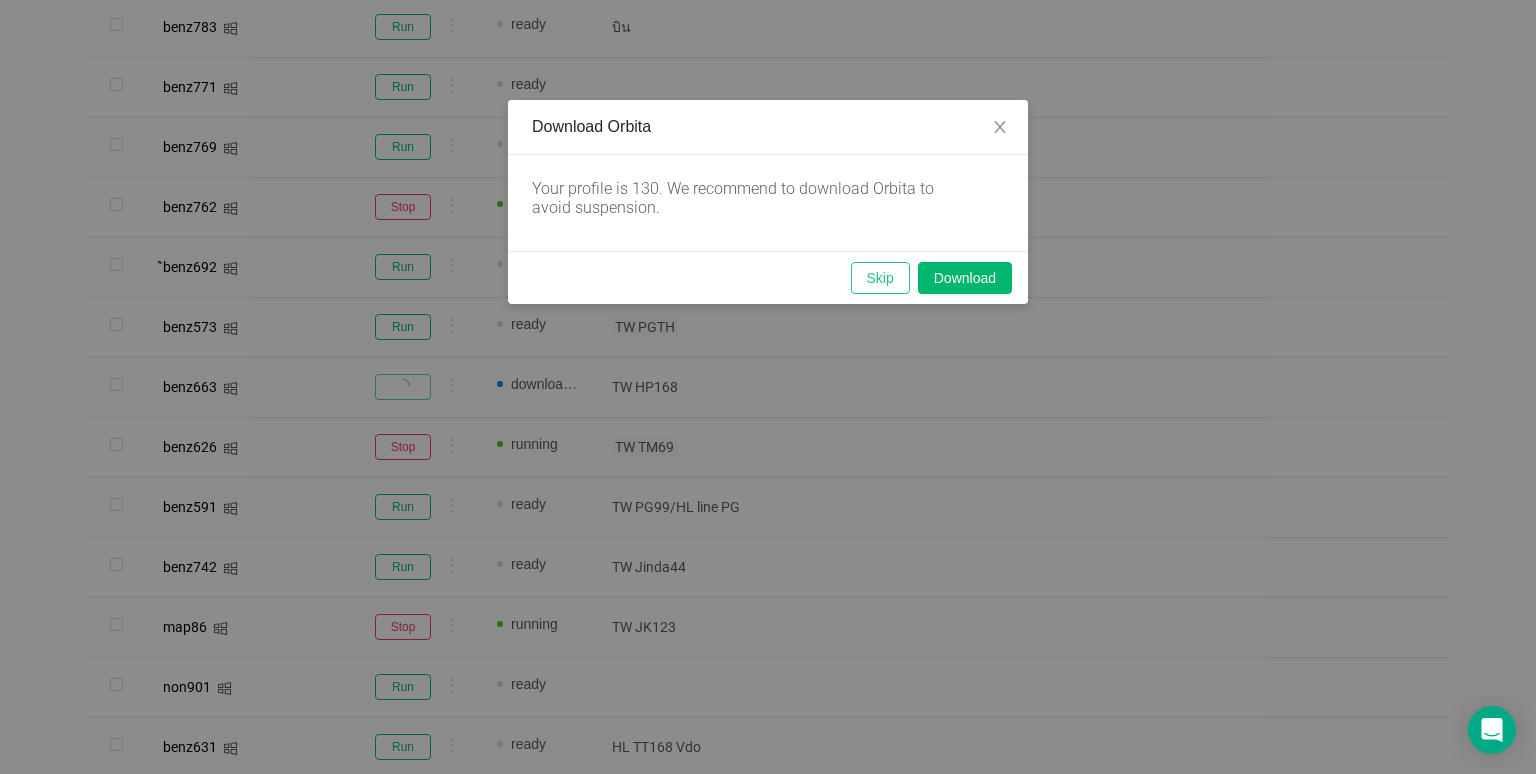 click on "Skip" at bounding box center (880, 278) 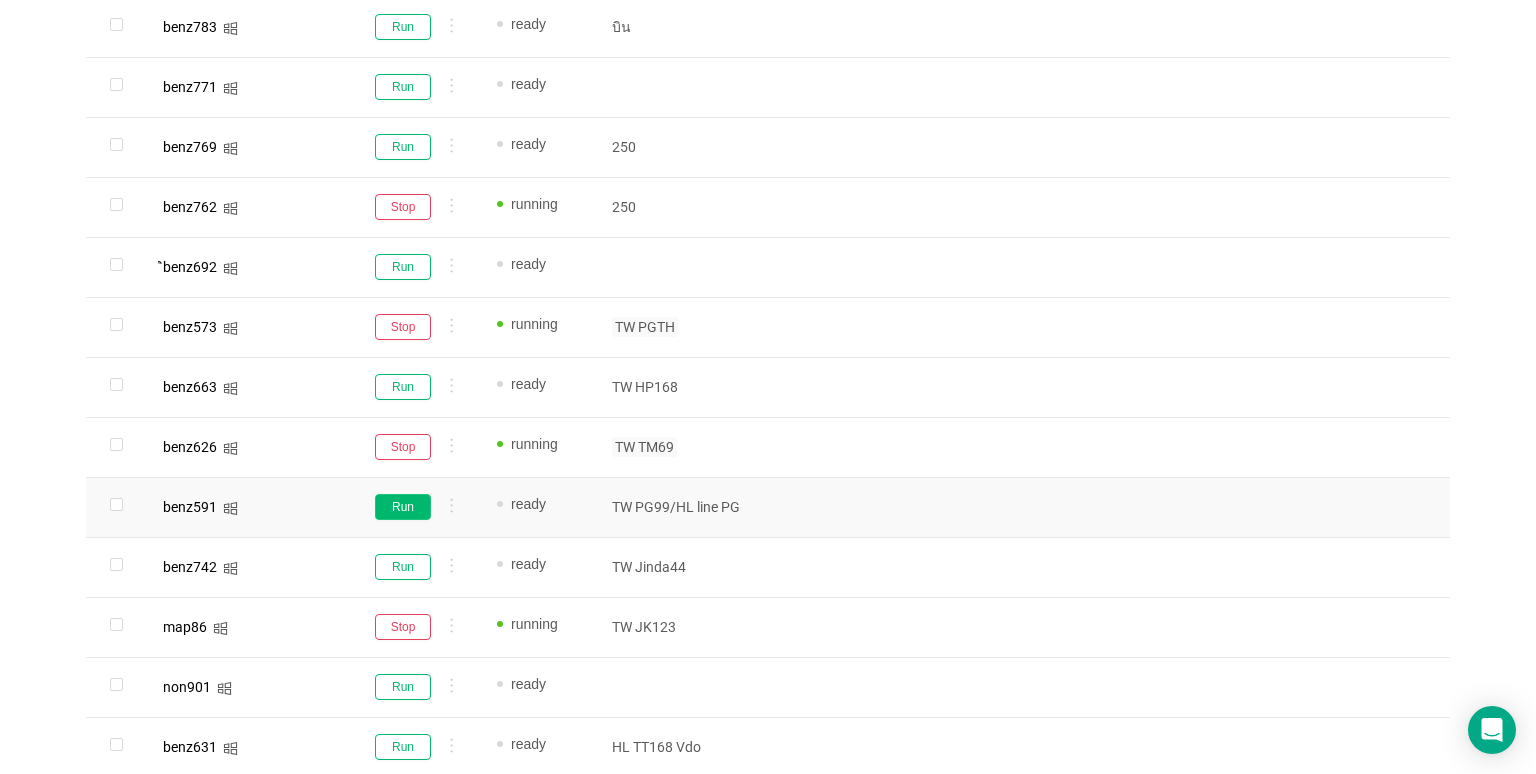 click on "Run" at bounding box center [403, 507] 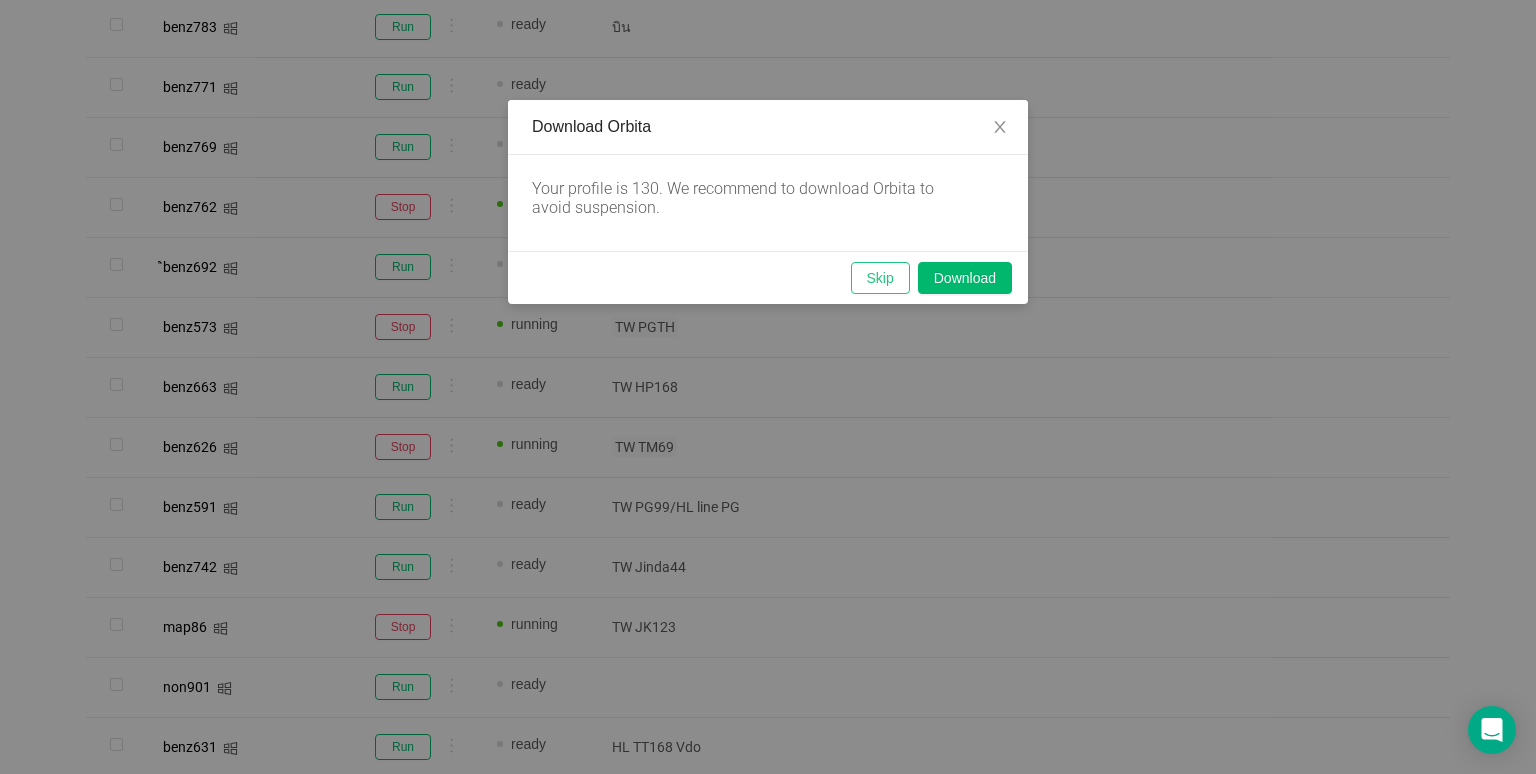 click on "Skip" at bounding box center [880, 278] 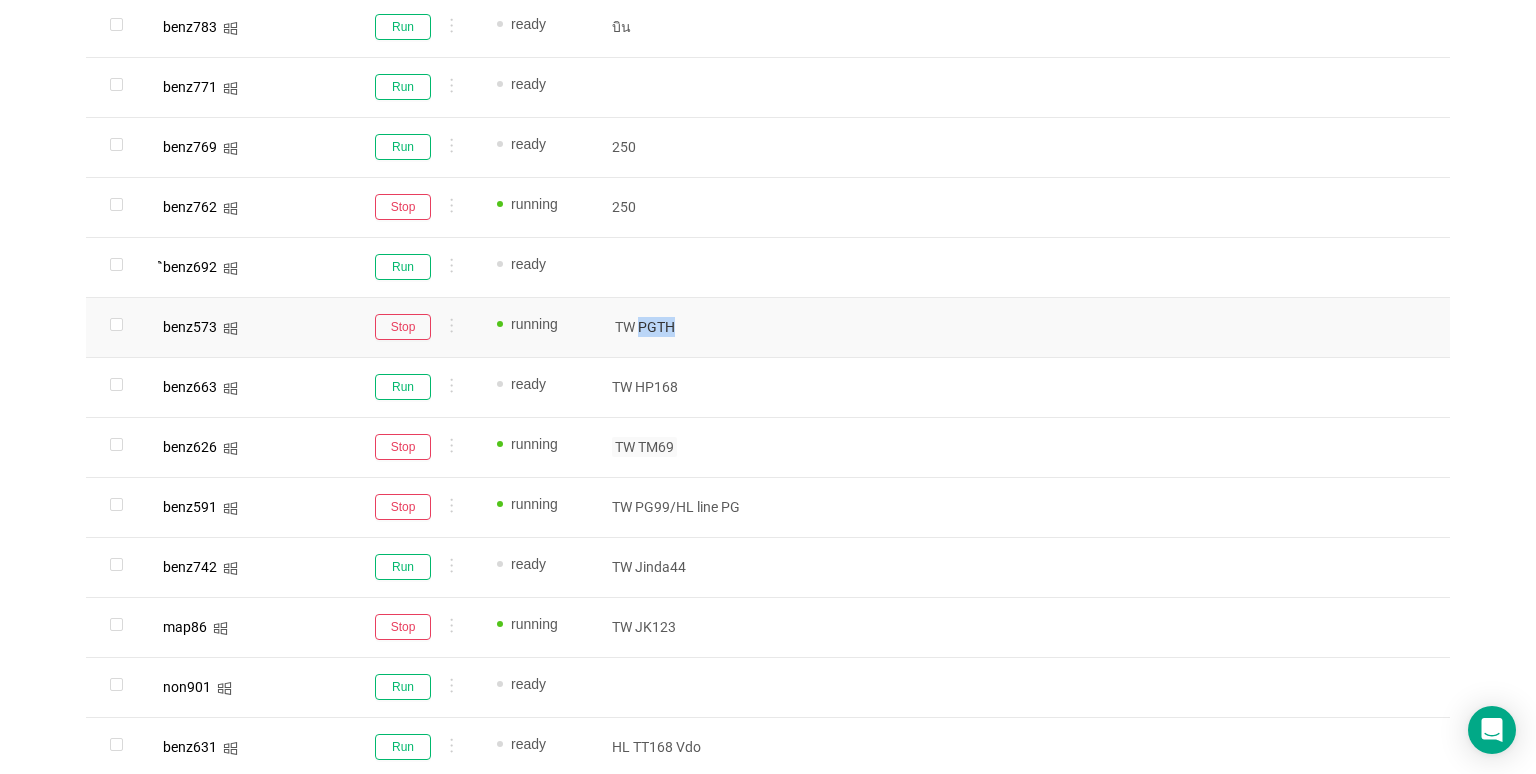 drag, startPoint x: 676, startPoint y: 321, endPoint x: 639, endPoint y: 323, distance: 37.054016 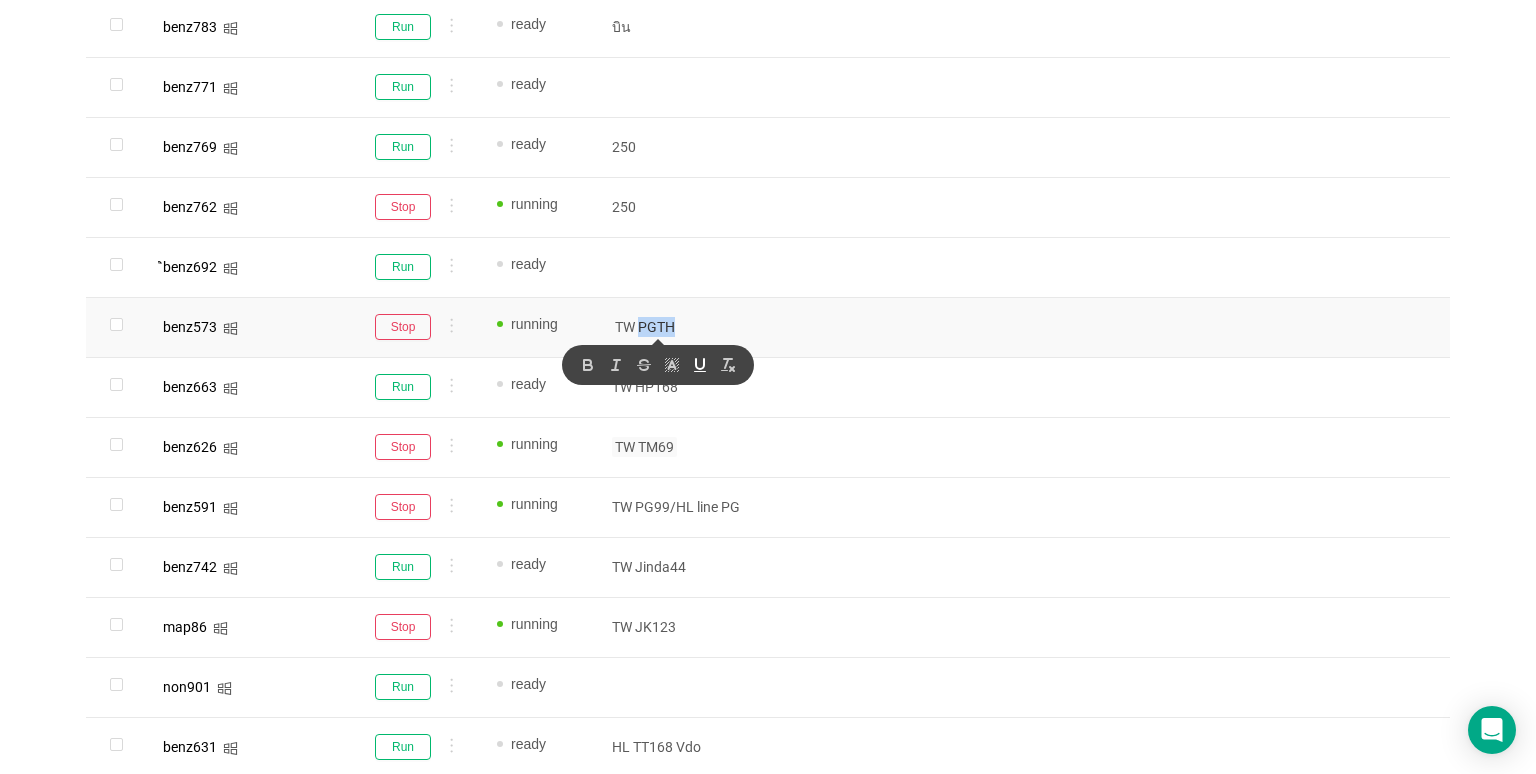 type 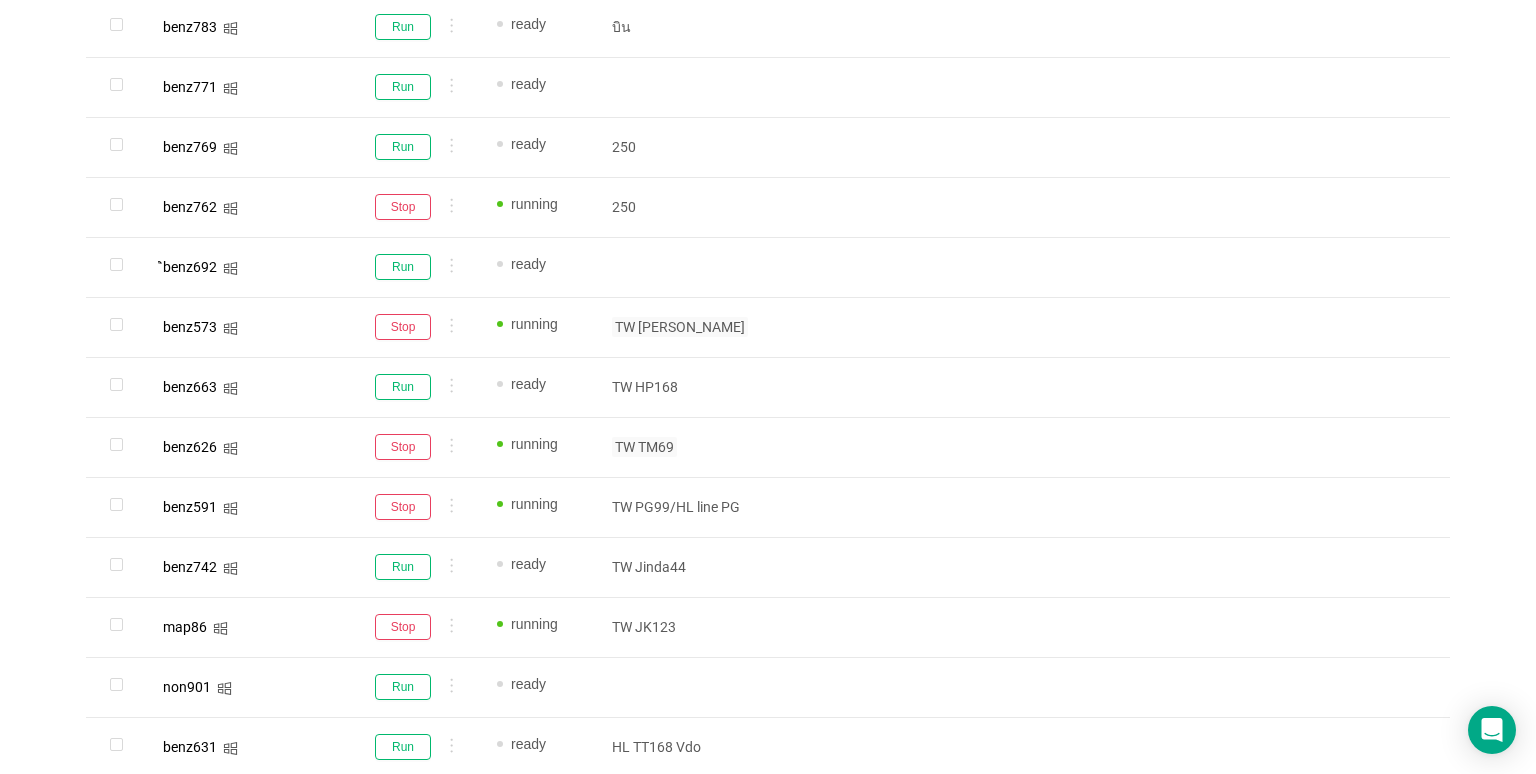 click on "Browser Profiles All ปราง เพชร ม่อน จ๊ะ พีม GAP1 MR.K Pat นน เบนซ์ Tar อ้อน Share Profiles Add to Folder Edit extensions Clone Edit tags Update fingerprint Export Proxy Delete Run profiles Stop profiles Name Status Notes Tags Proxy pm652 Run ready TW HP168 /บิน                                                                                                                                               Add tag... Add or Paste proxy pm651 Stop running TW PGTH/บิน                                                                                                                                               Add tag... Add or Paste proxy pm646 Run ready HL JK123 VDO                                                                                                                                               Add tag... Add or Paste proxy pm643 Run ready HJ168 BEACONS" at bounding box center [768, 336] 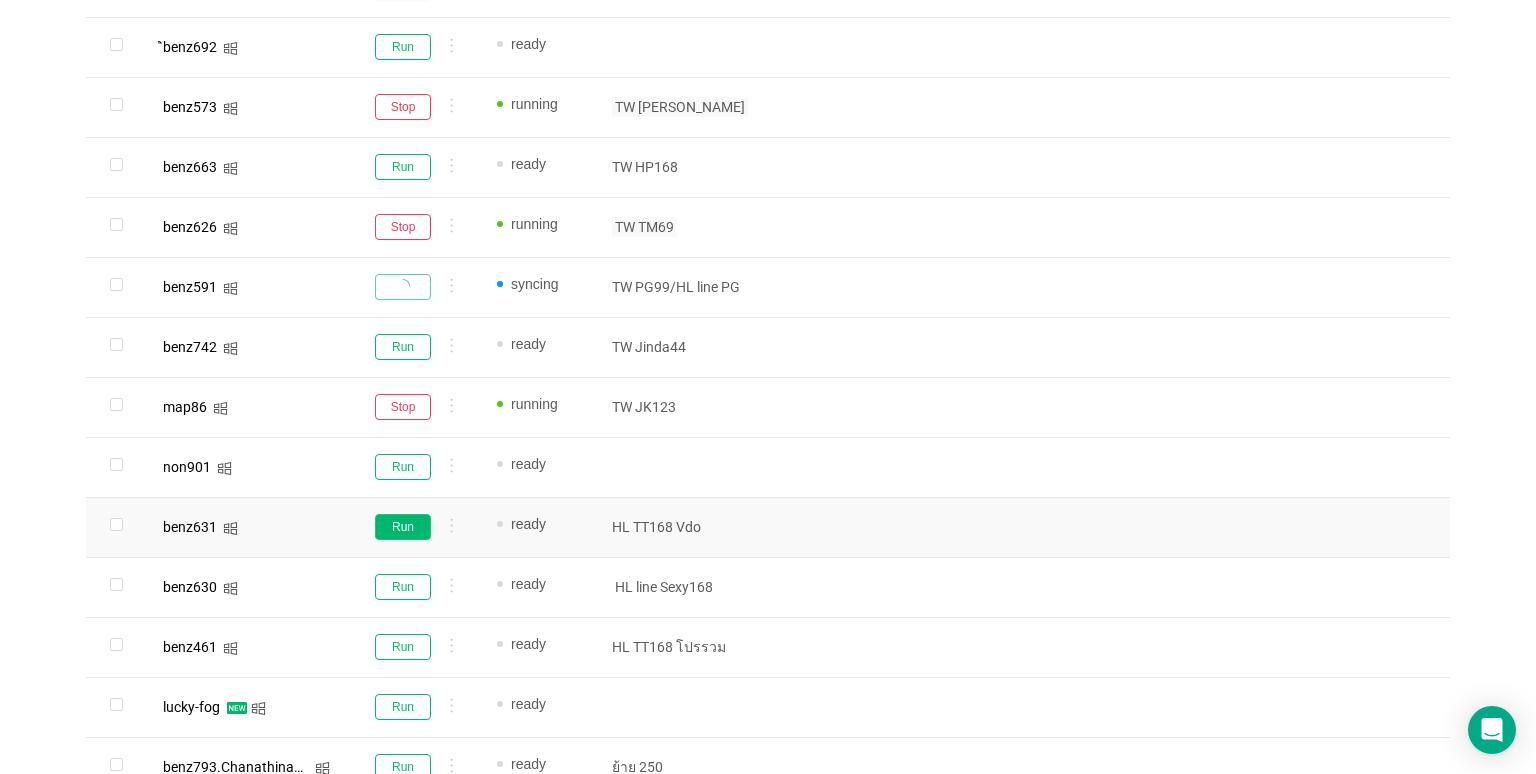 scroll, scrollTop: 900, scrollLeft: 0, axis: vertical 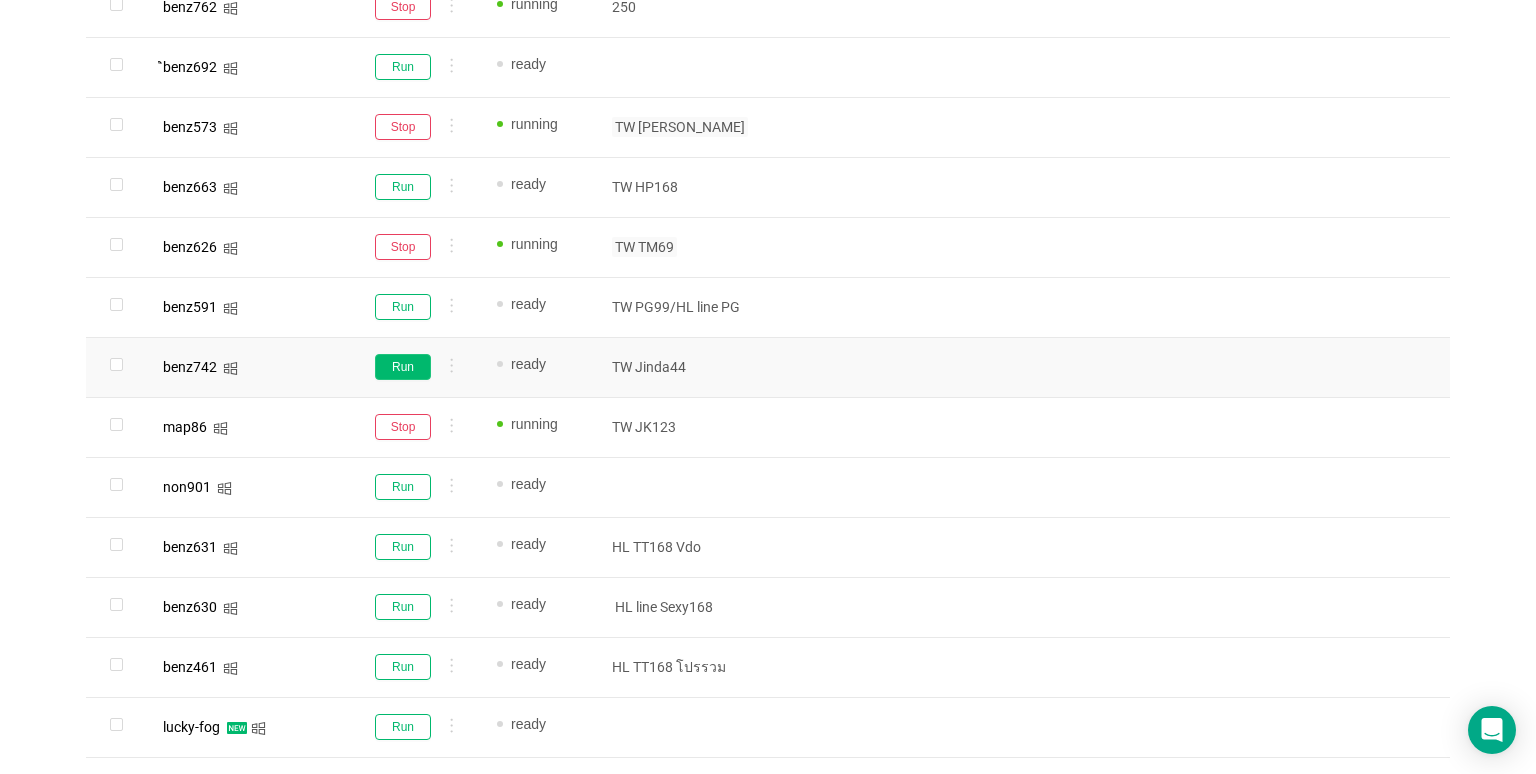 click on "Run" at bounding box center [403, 367] 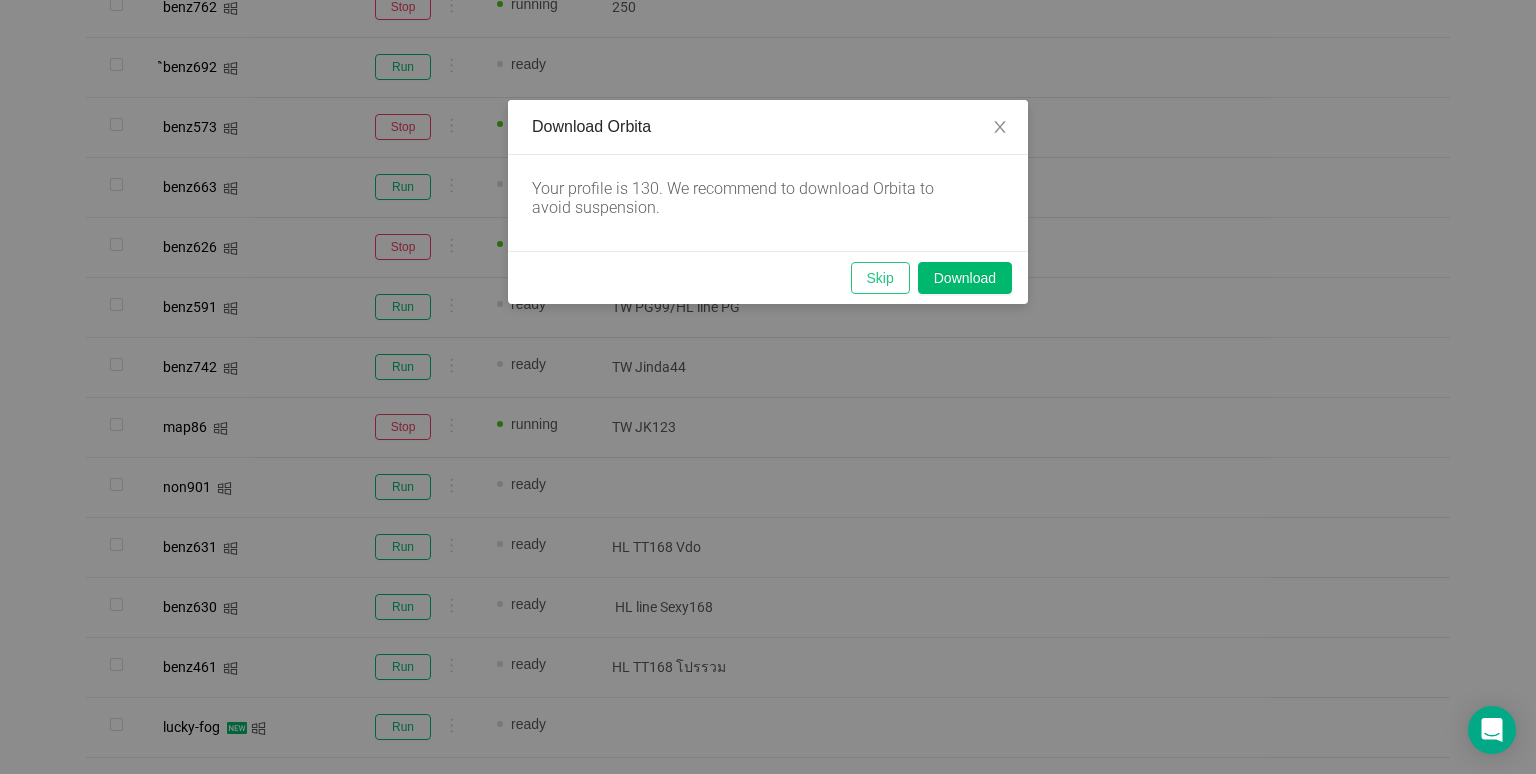 click on "Skip" at bounding box center [880, 278] 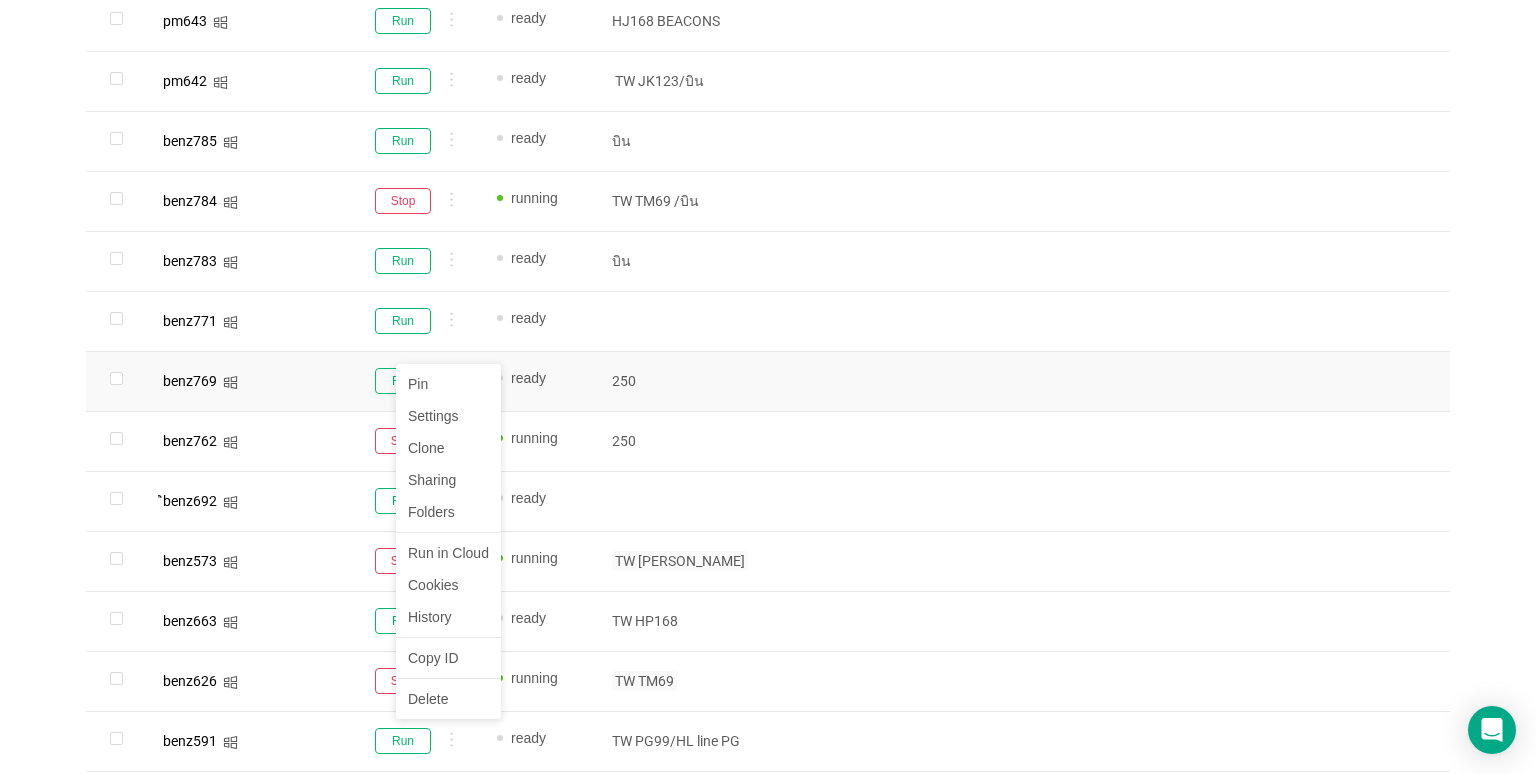 scroll, scrollTop: 400, scrollLeft: 0, axis: vertical 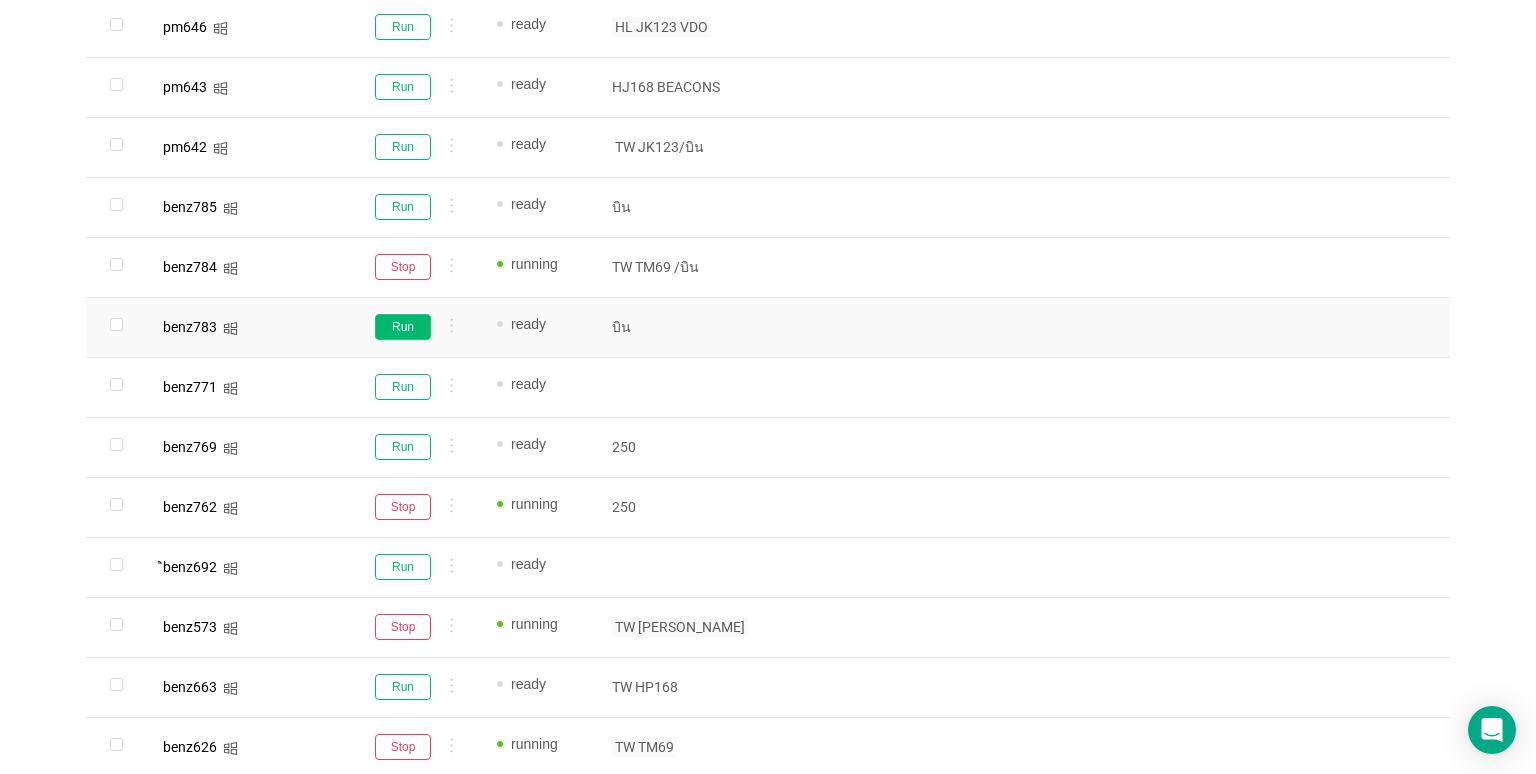 click on "Run" at bounding box center [403, 327] 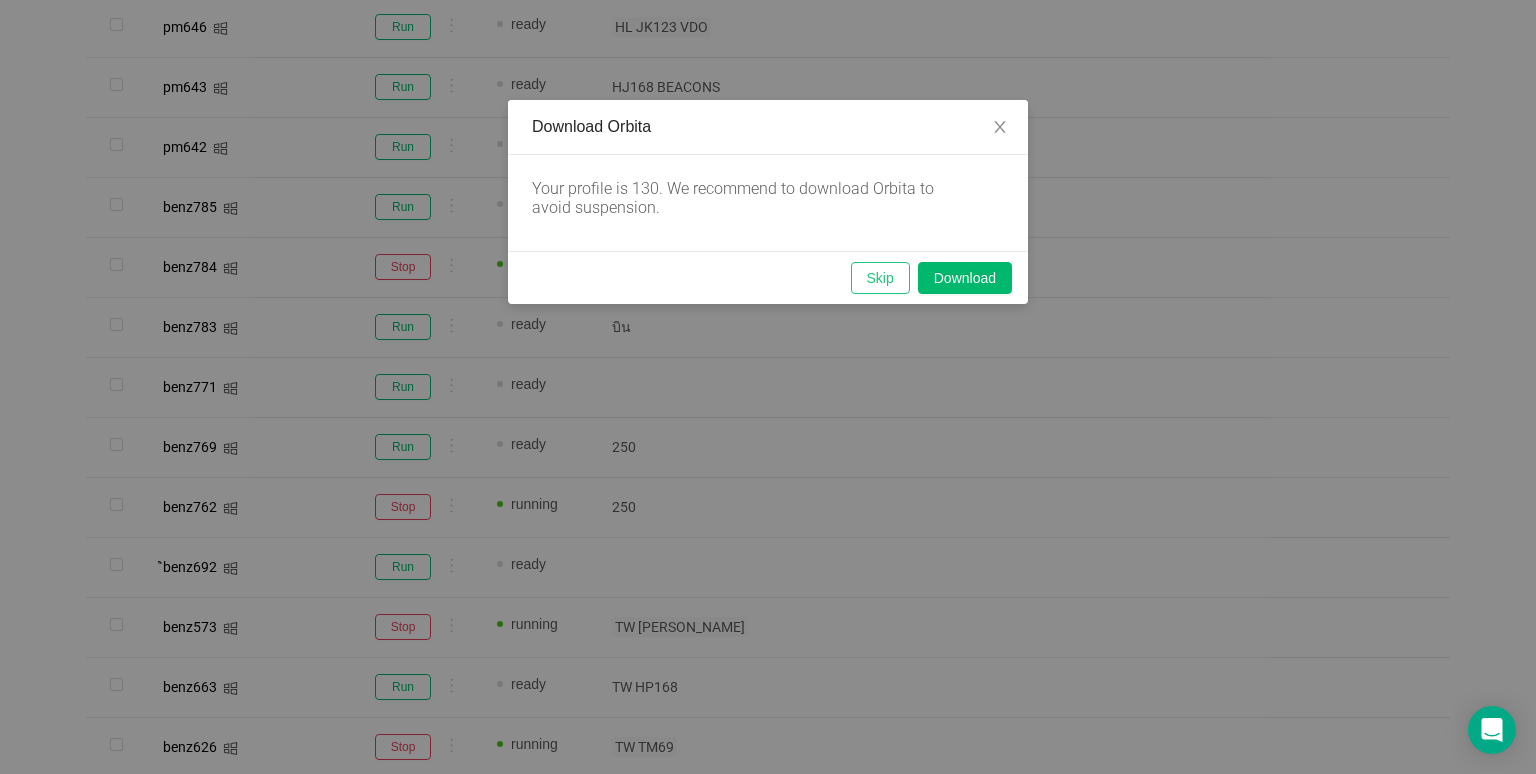 click on "Skip" at bounding box center (880, 278) 